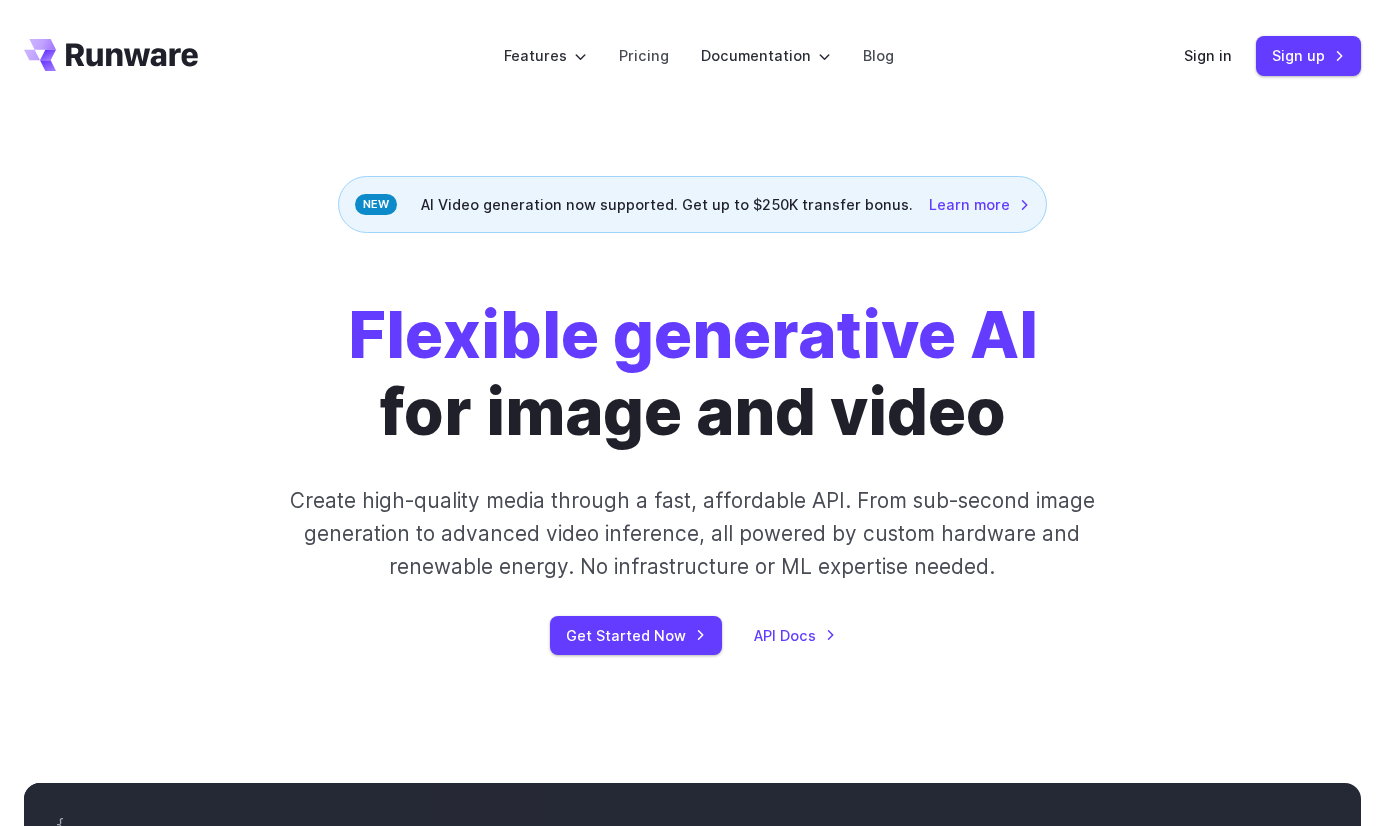 scroll, scrollTop: 0, scrollLeft: 0, axis: both 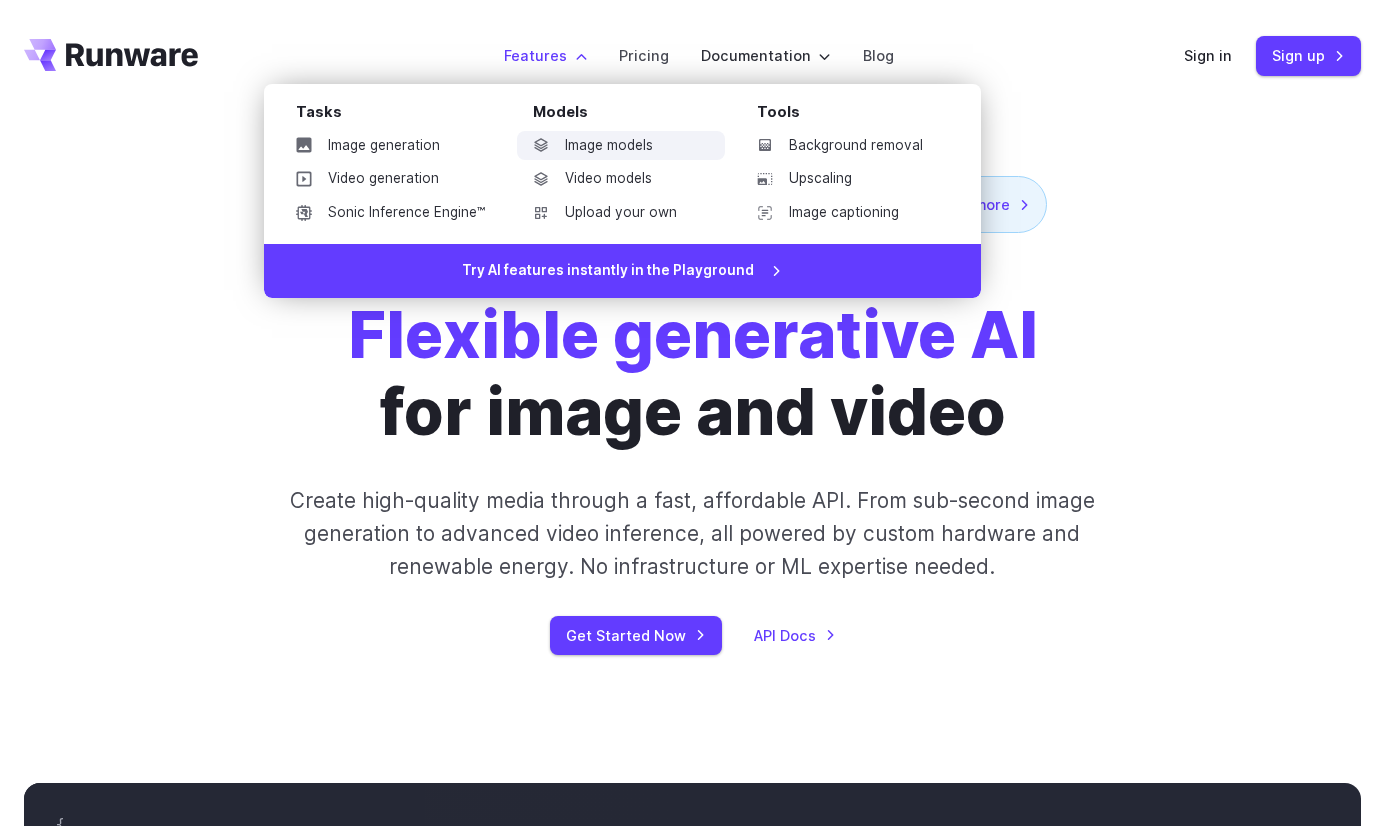 click on "Image models" at bounding box center [621, 146] 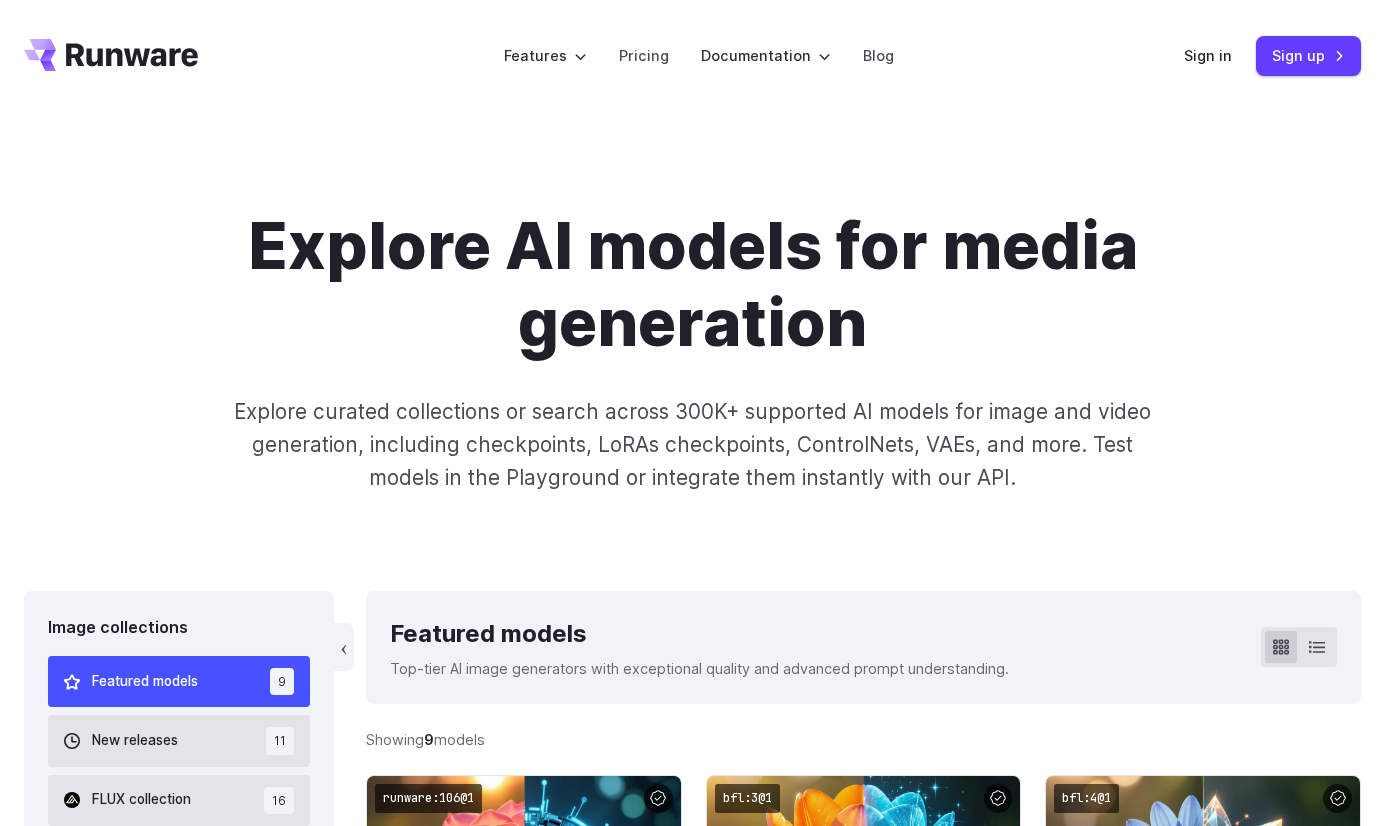 scroll, scrollTop: 0, scrollLeft: 0, axis: both 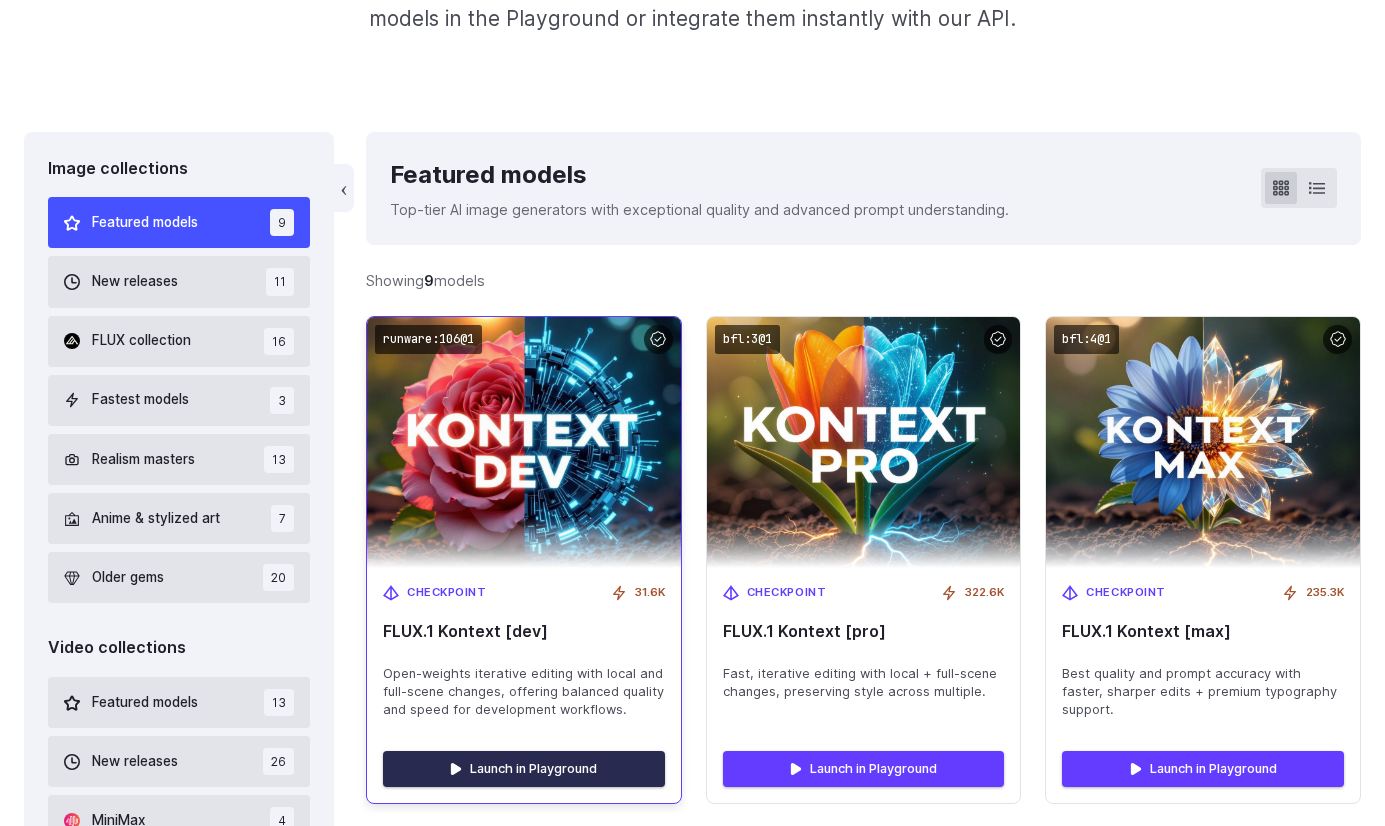 click on "Launch in Playground" at bounding box center [524, 769] 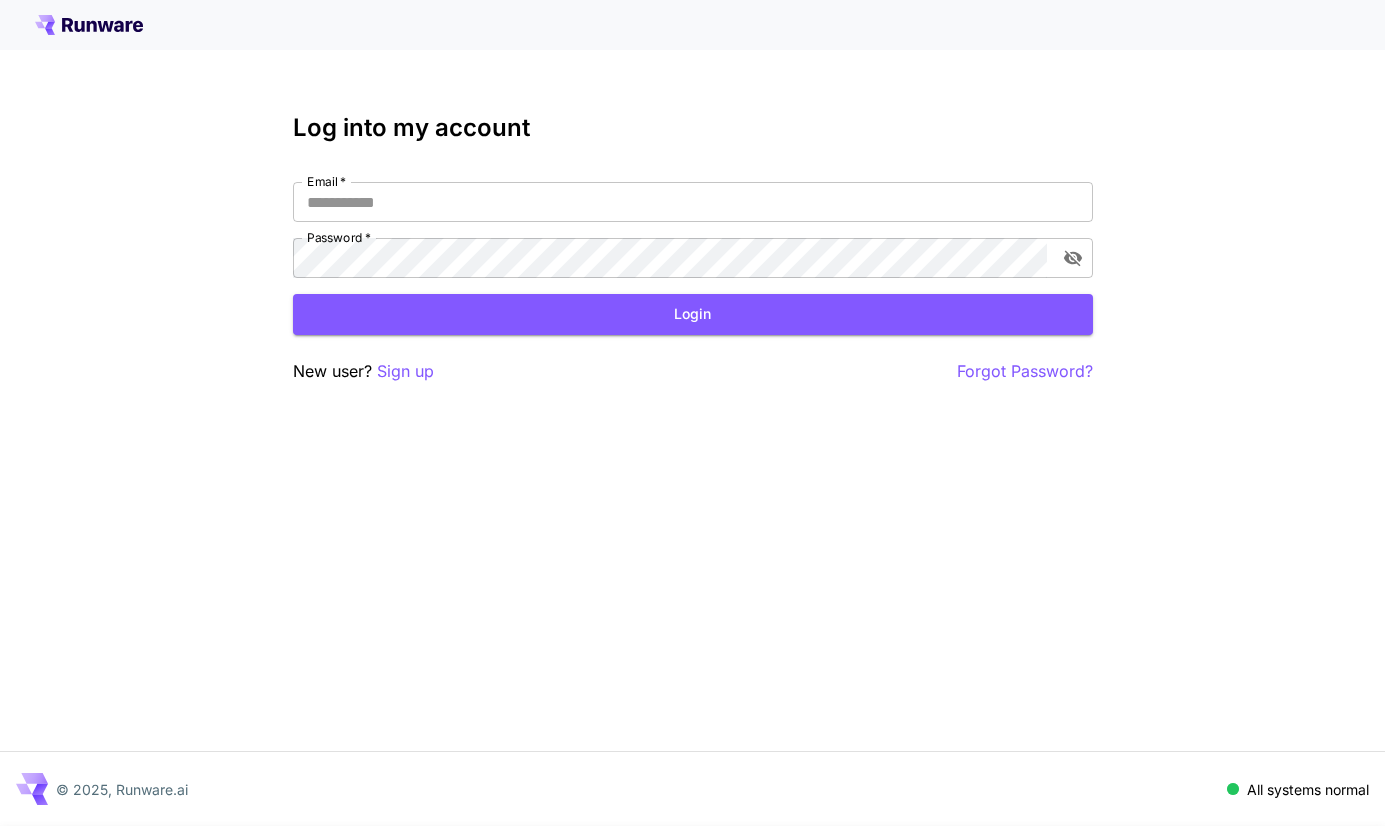 scroll, scrollTop: 0, scrollLeft: 0, axis: both 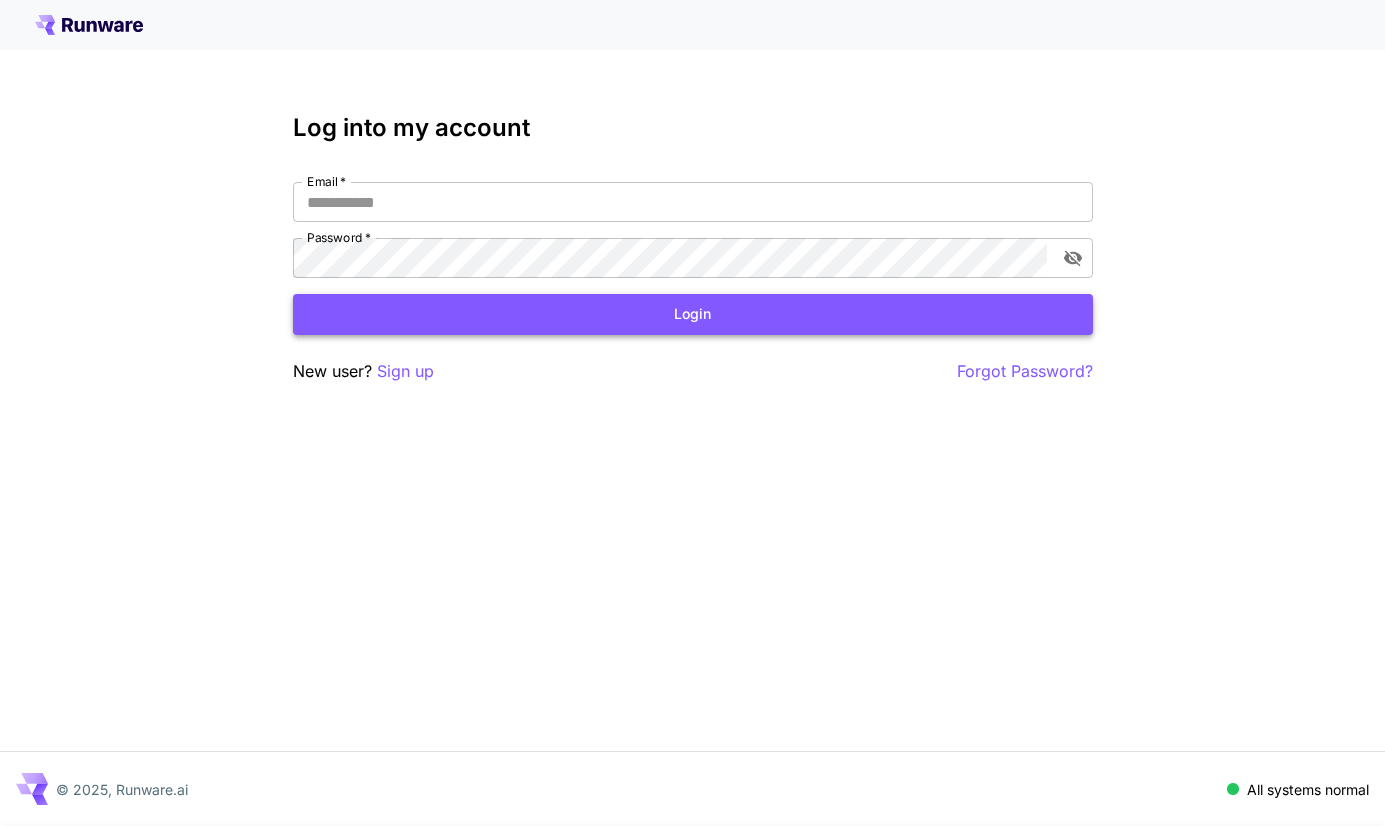 type on "**********" 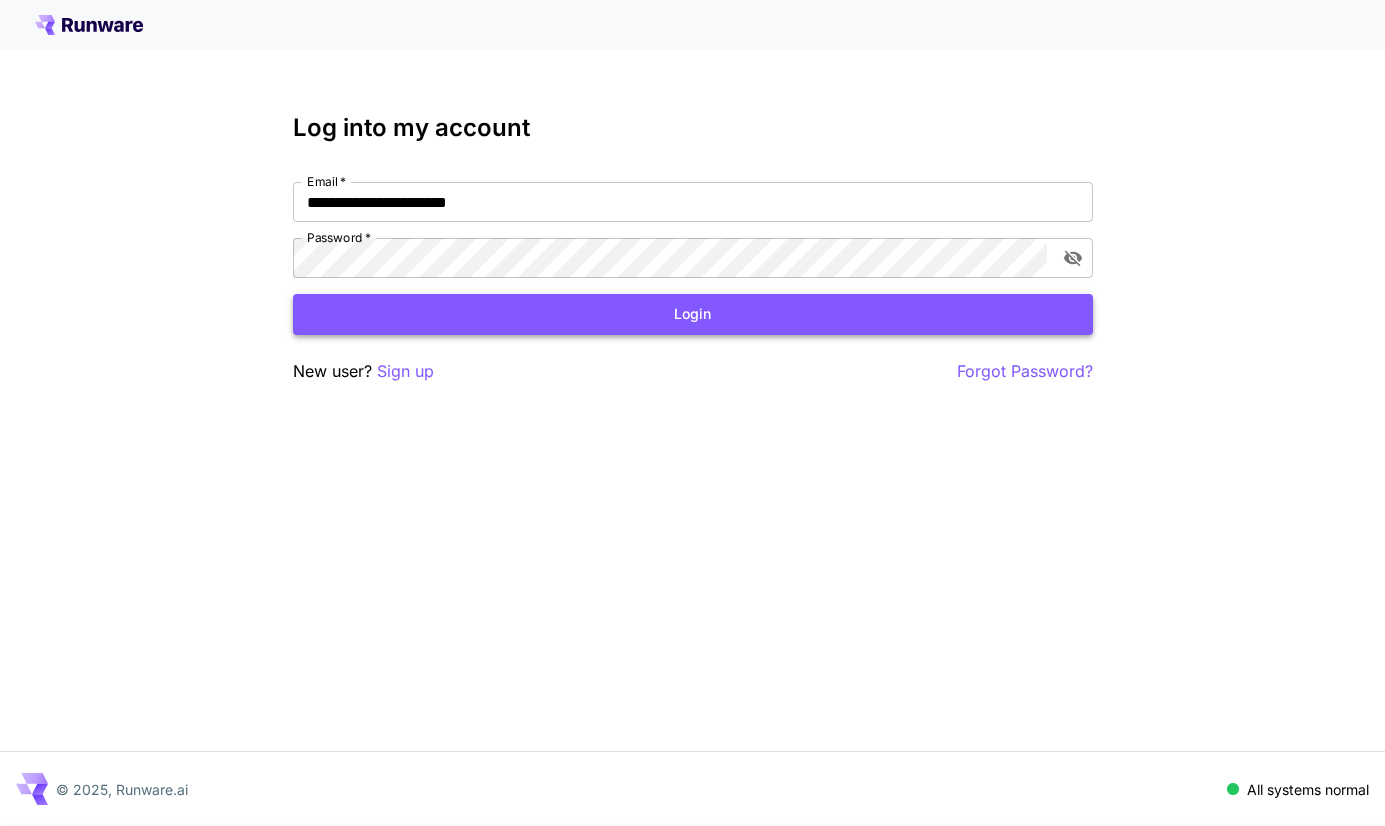 click on "Login" at bounding box center (693, 314) 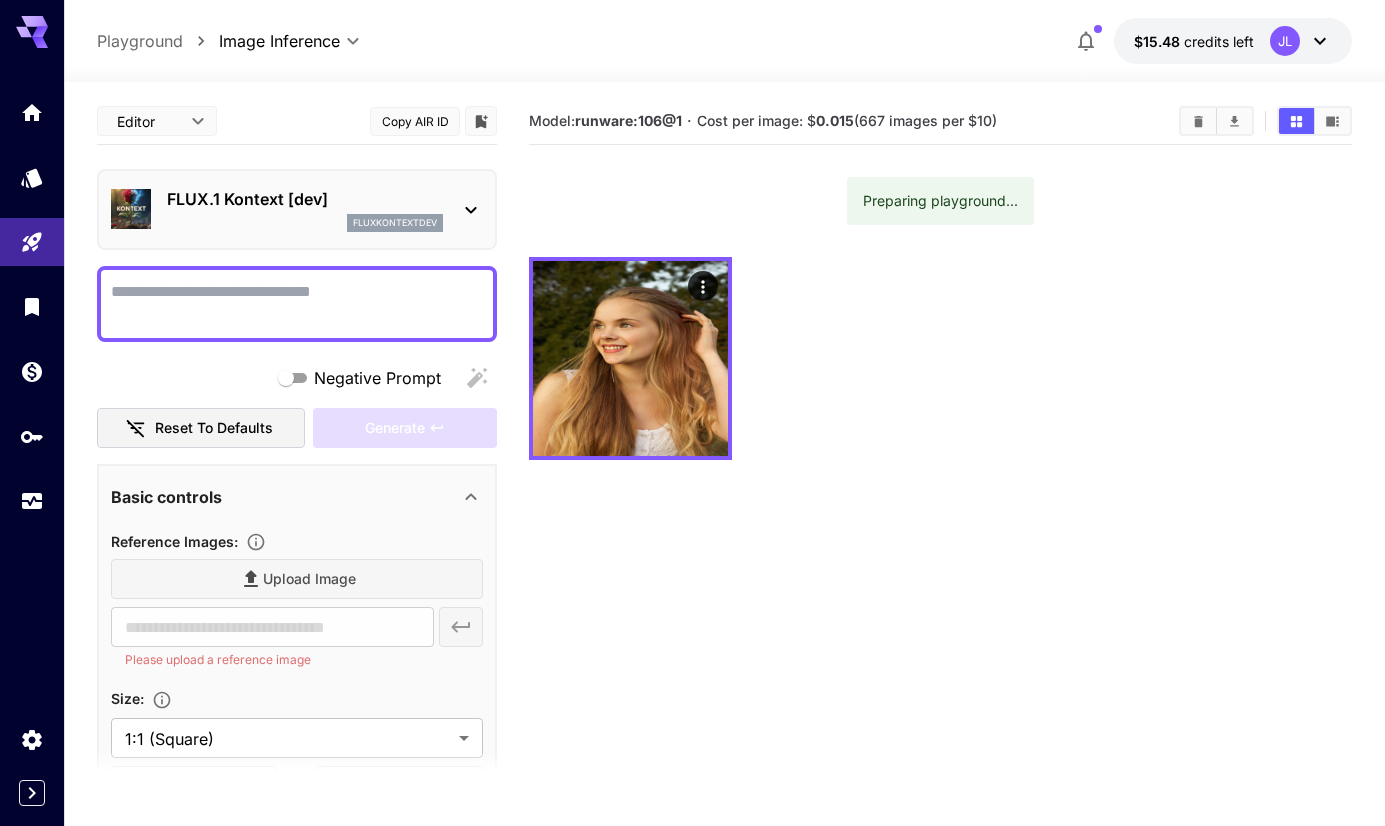 click on "Negative Prompt" at bounding box center (297, 304) 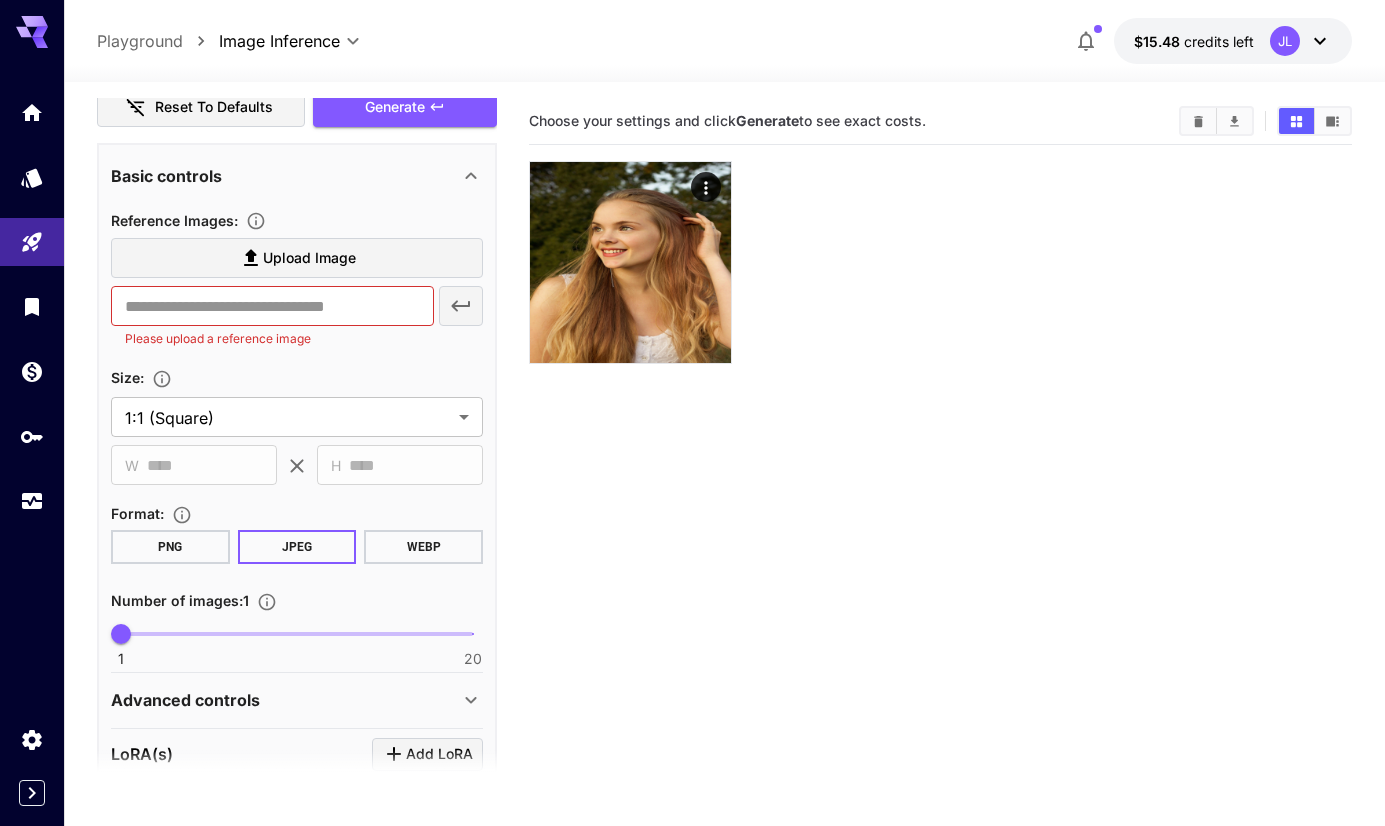 scroll, scrollTop: 304, scrollLeft: 0, axis: vertical 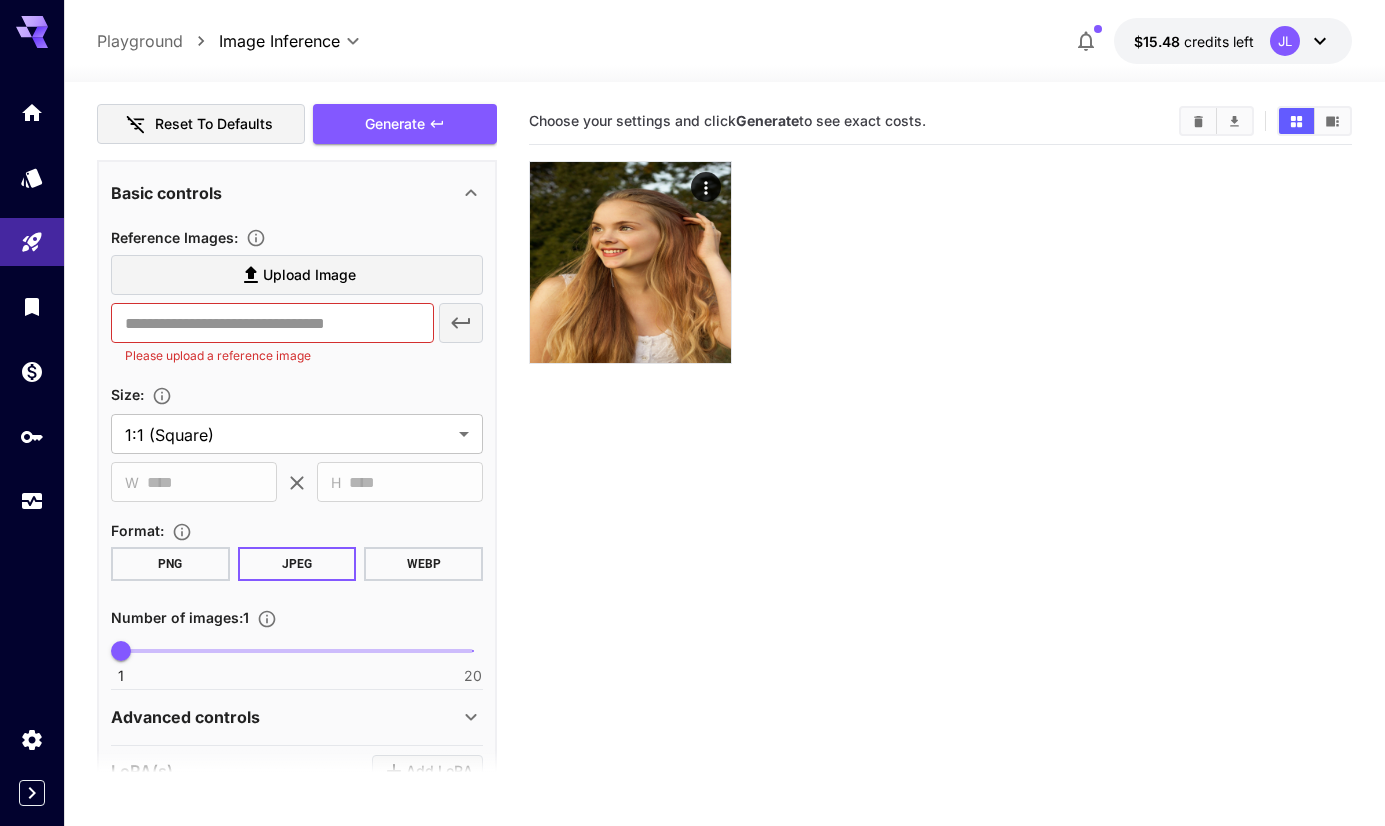 type on "**********" 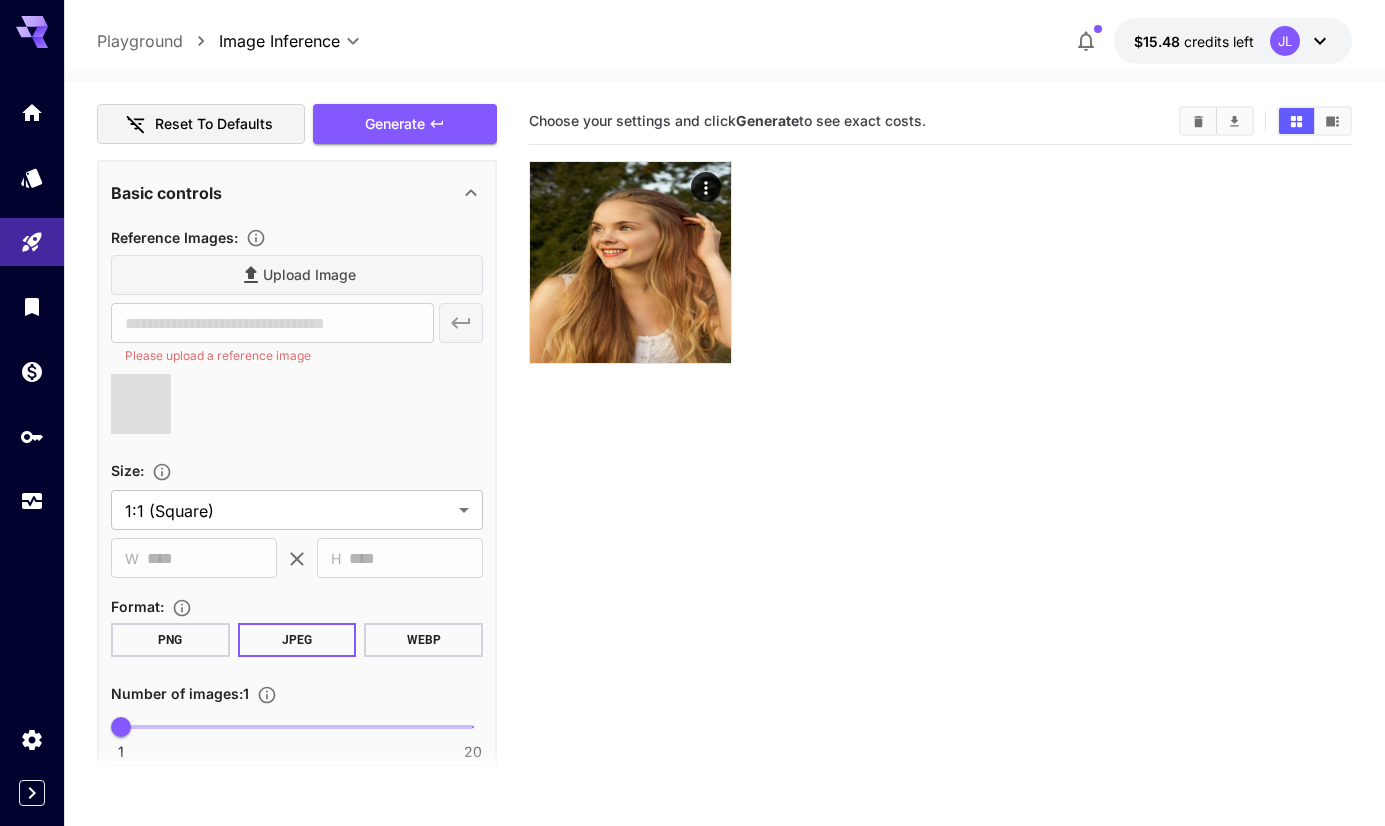 scroll, scrollTop: 0, scrollLeft: 0, axis: both 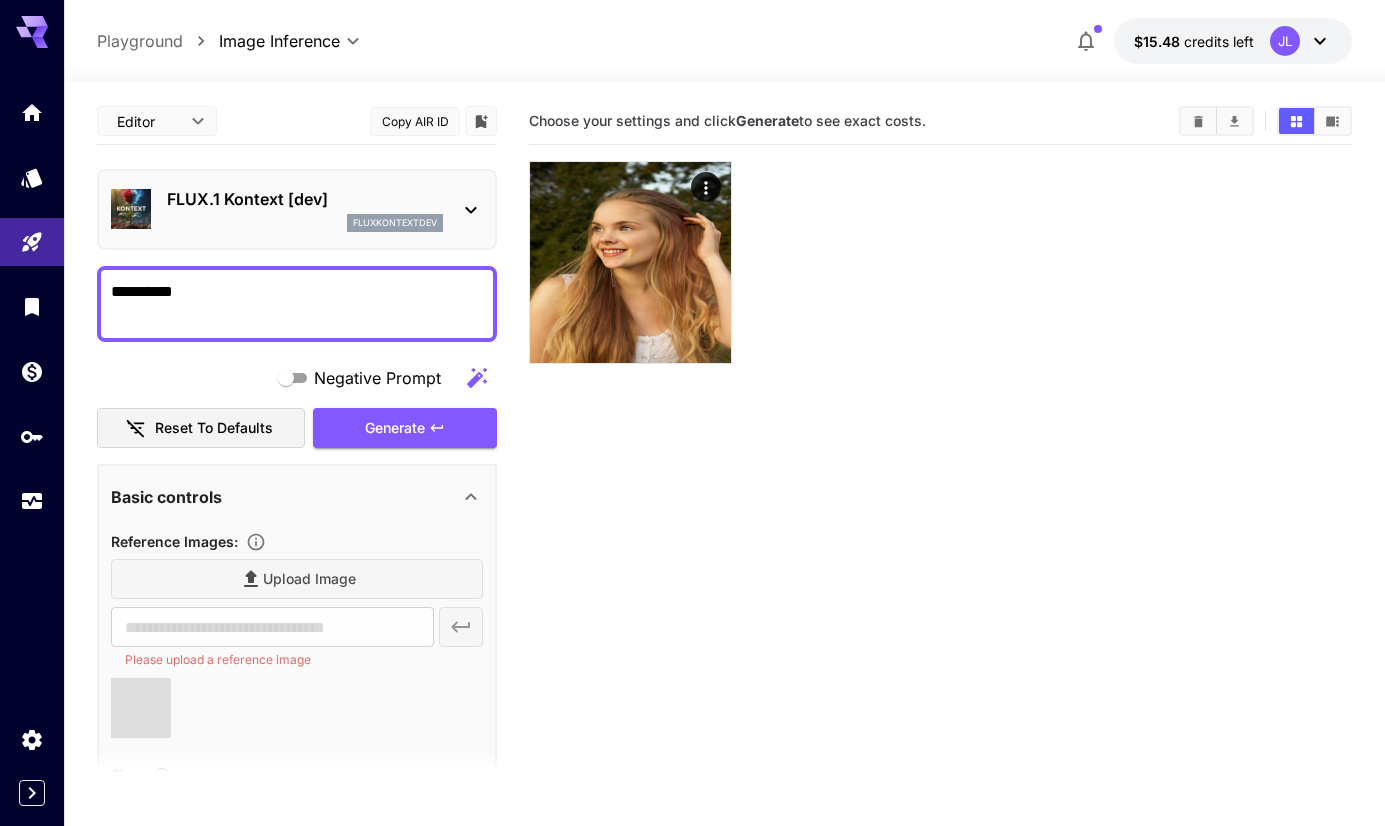 type on "**********" 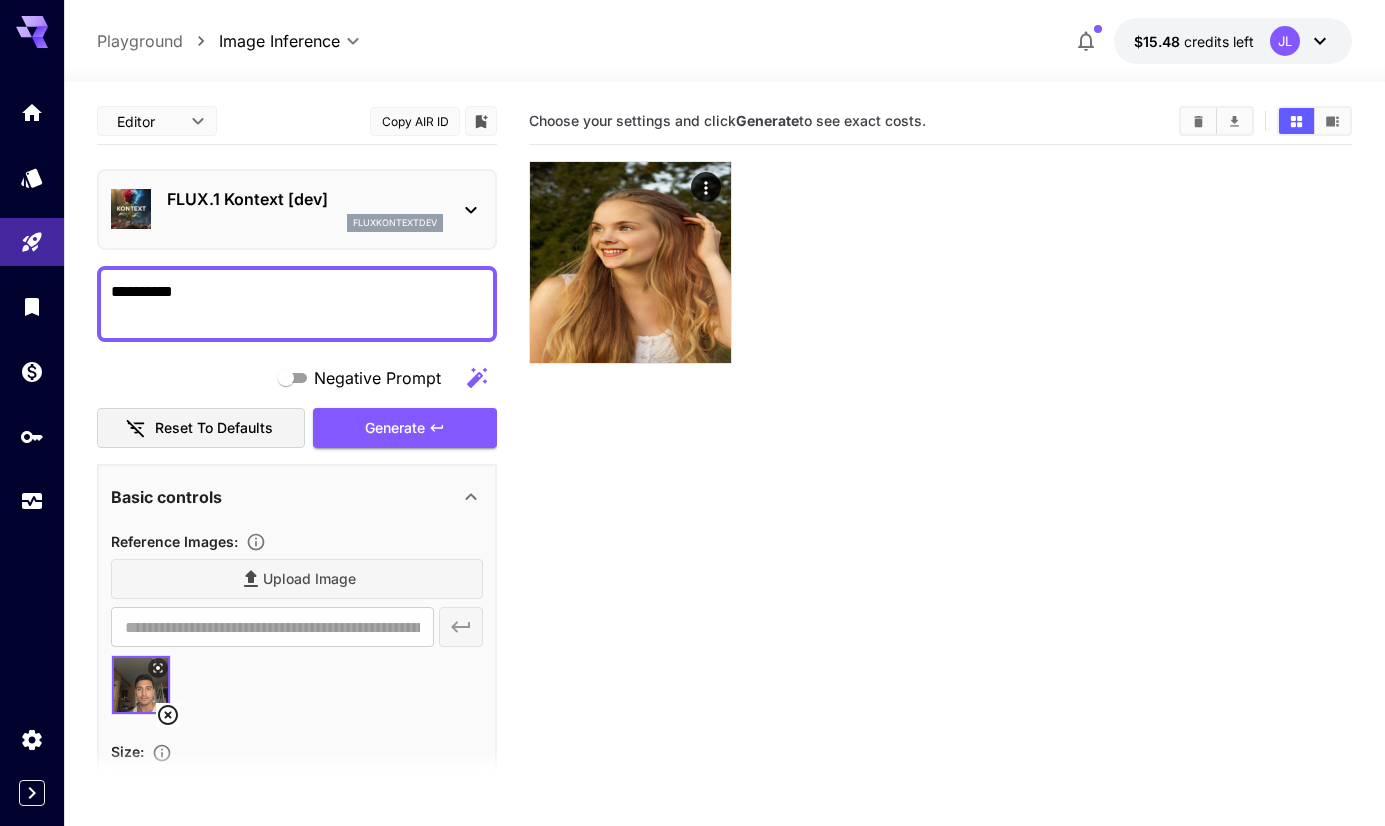drag, startPoint x: 305, startPoint y: 300, endPoint x: -45, endPoint y: 289, distance: 350.17282 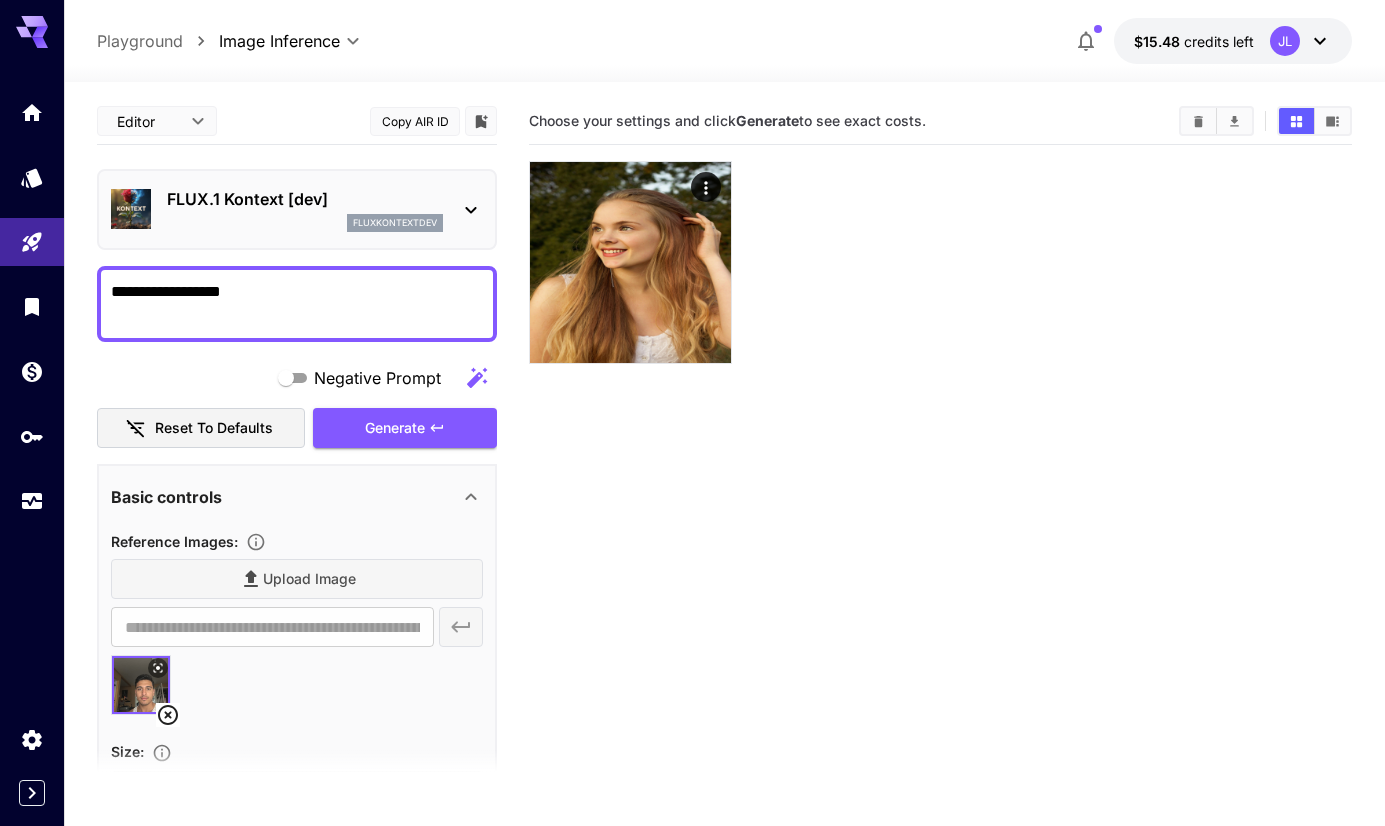scroll, scrollTop: 158, scrollLeft: 0, axis: vertical 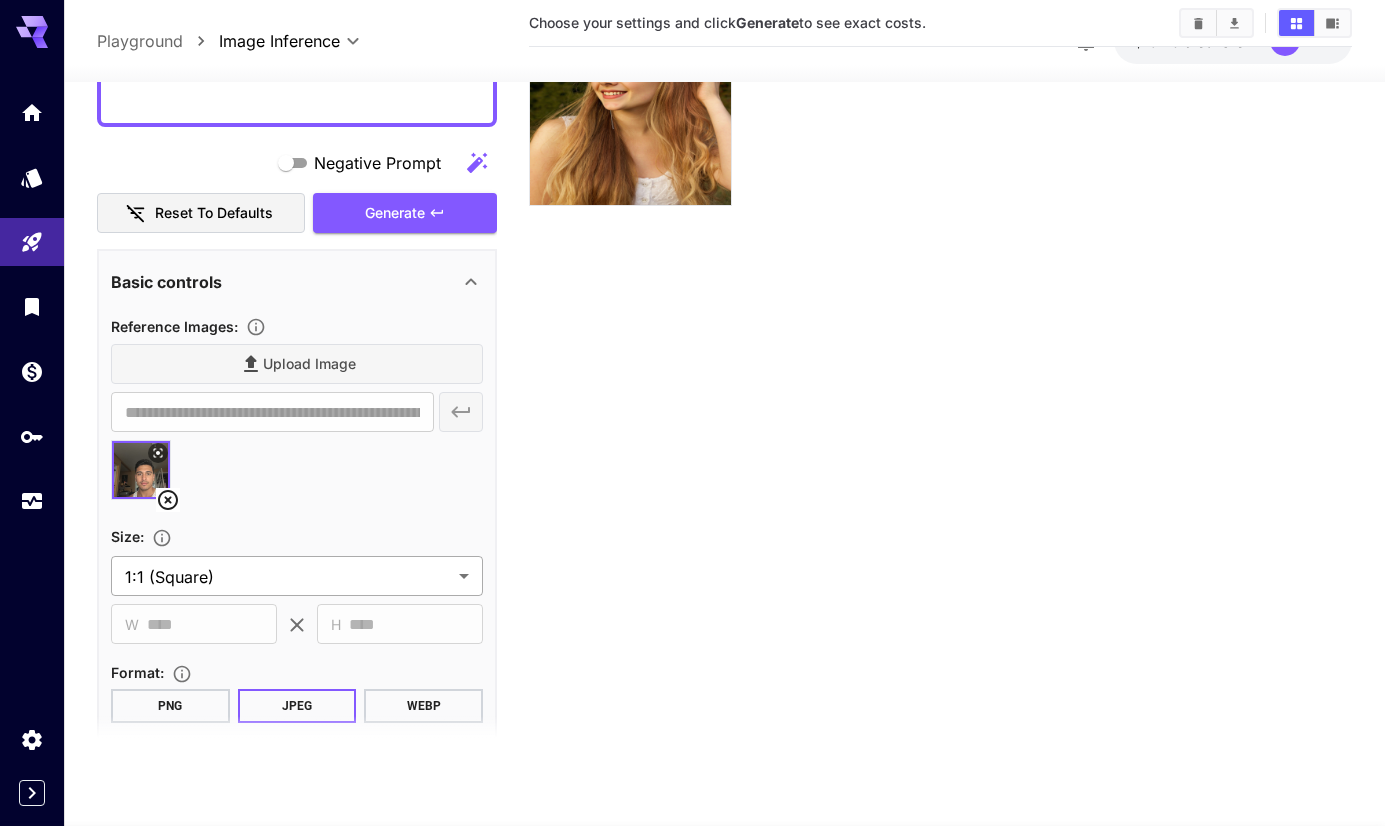 type on "**********" 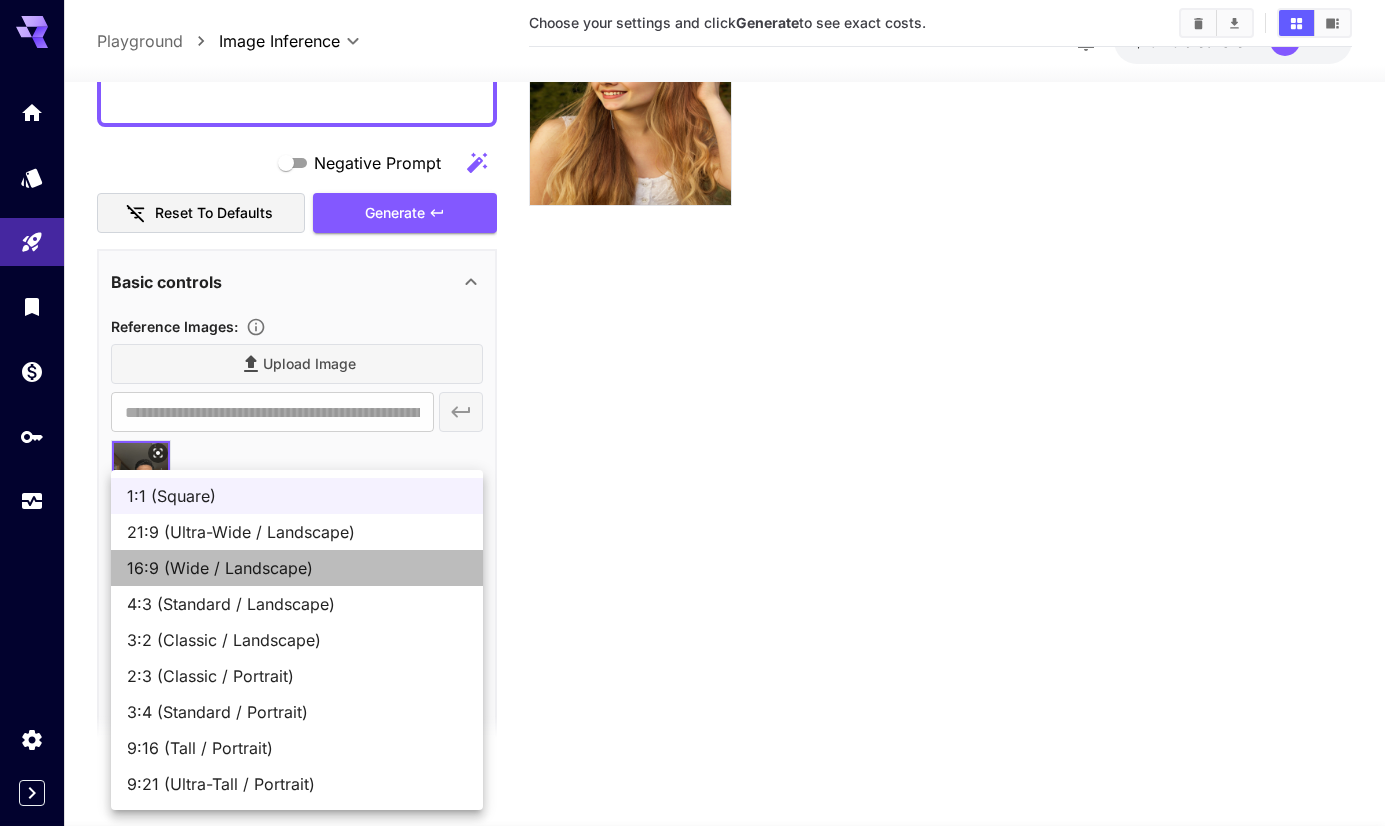 click on "16:9 (Wide / Landscape)" at bounding box center [297, 568] 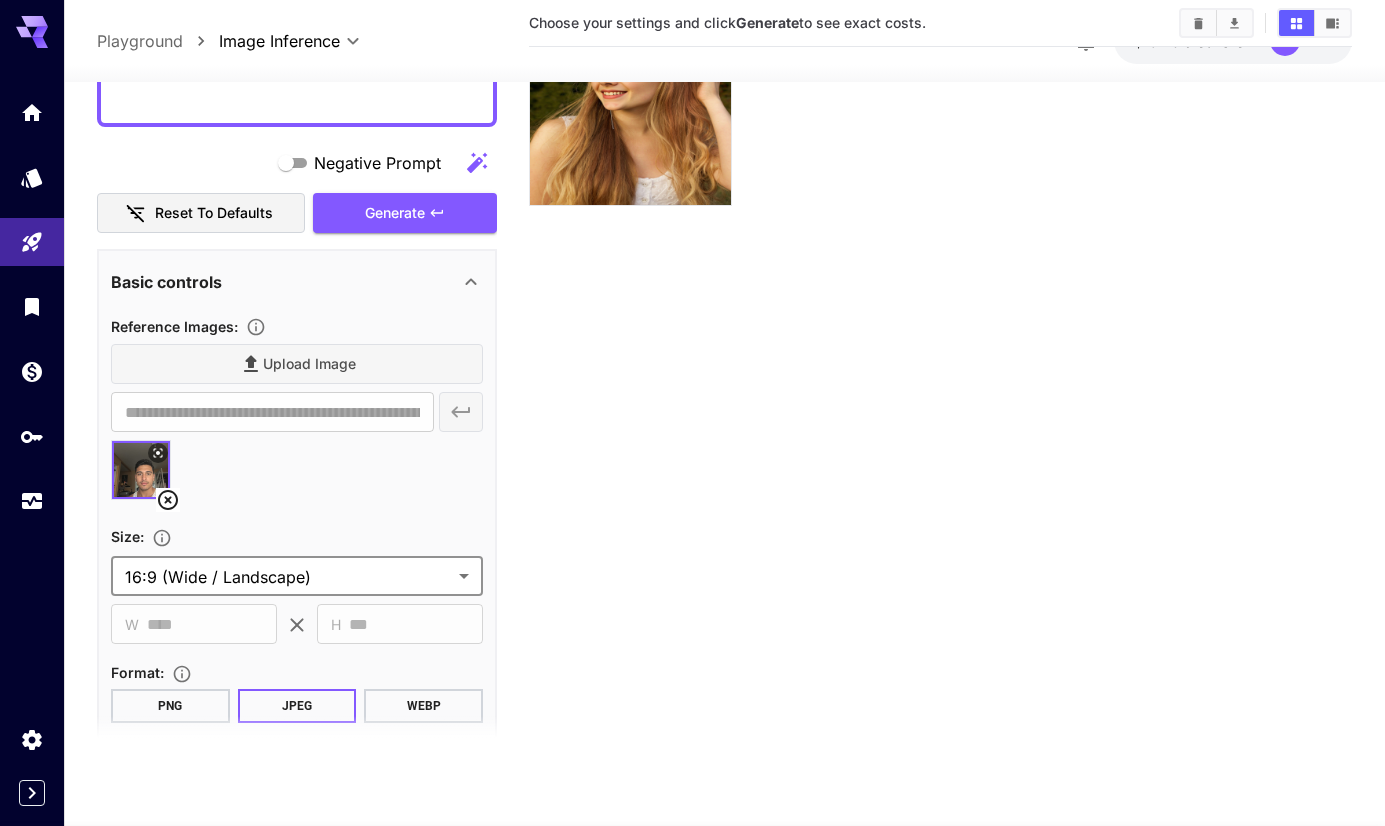 click on "**********" at bounding box center [692, 347] 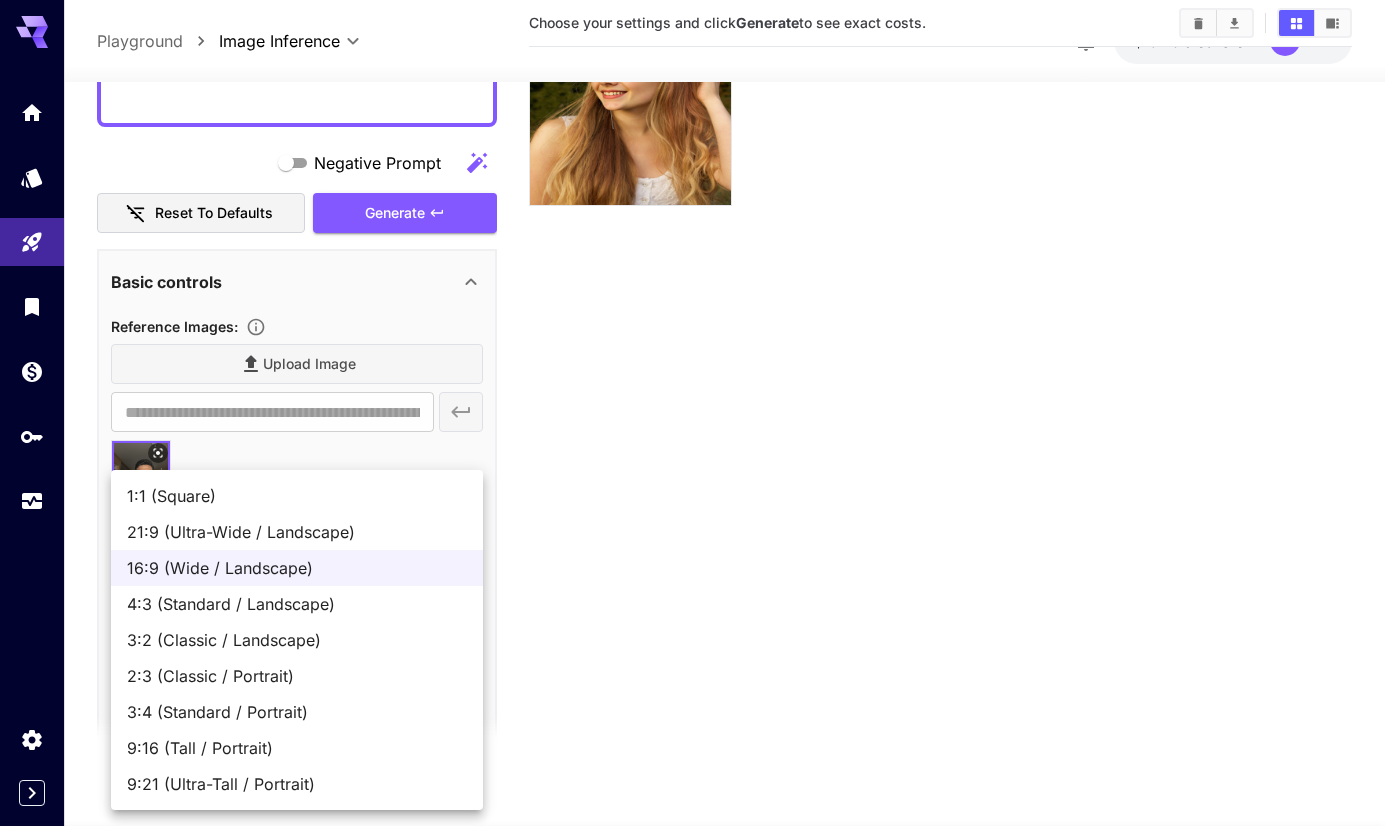 click at bounding box center (692, 413) 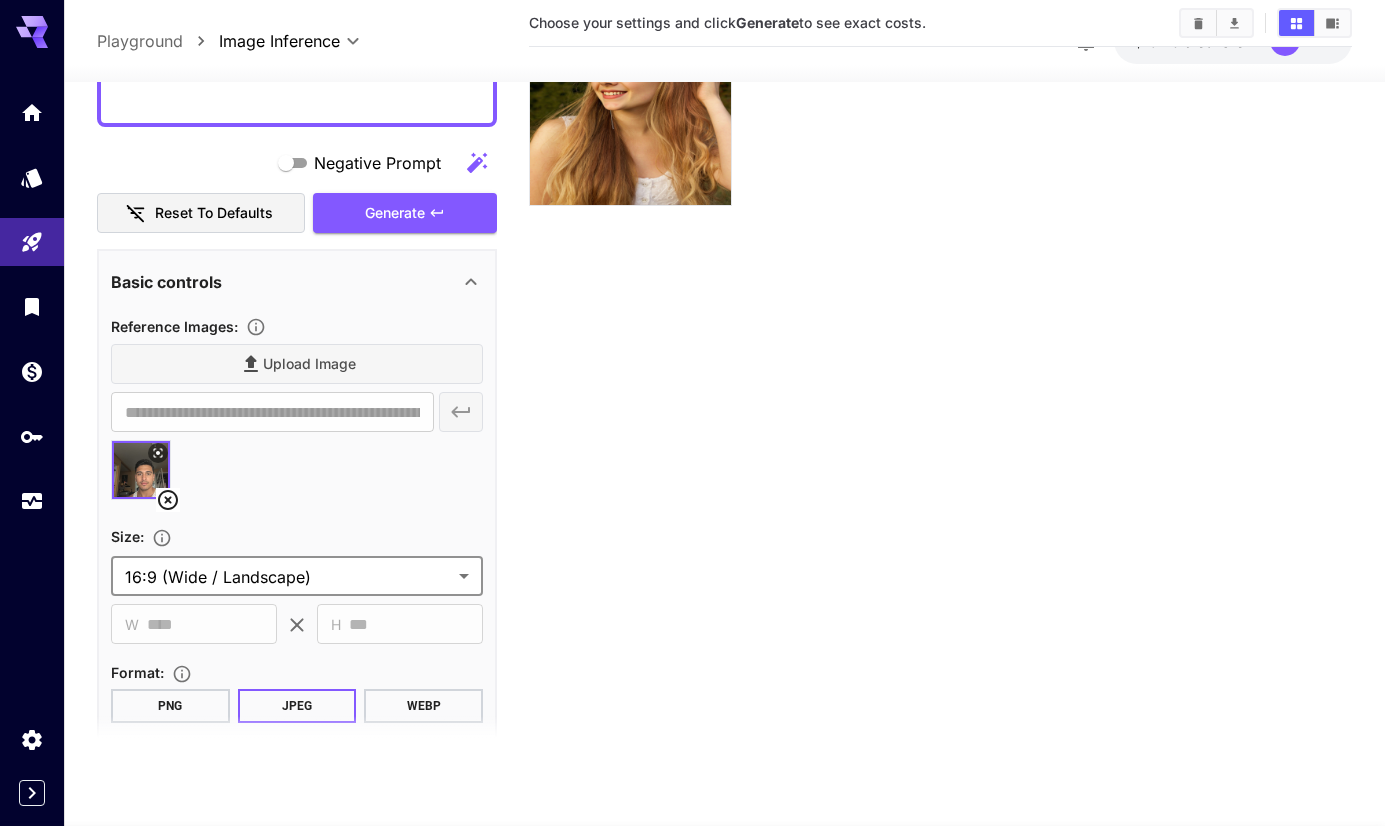 click on "PNG" at bounding box center [170, 706] 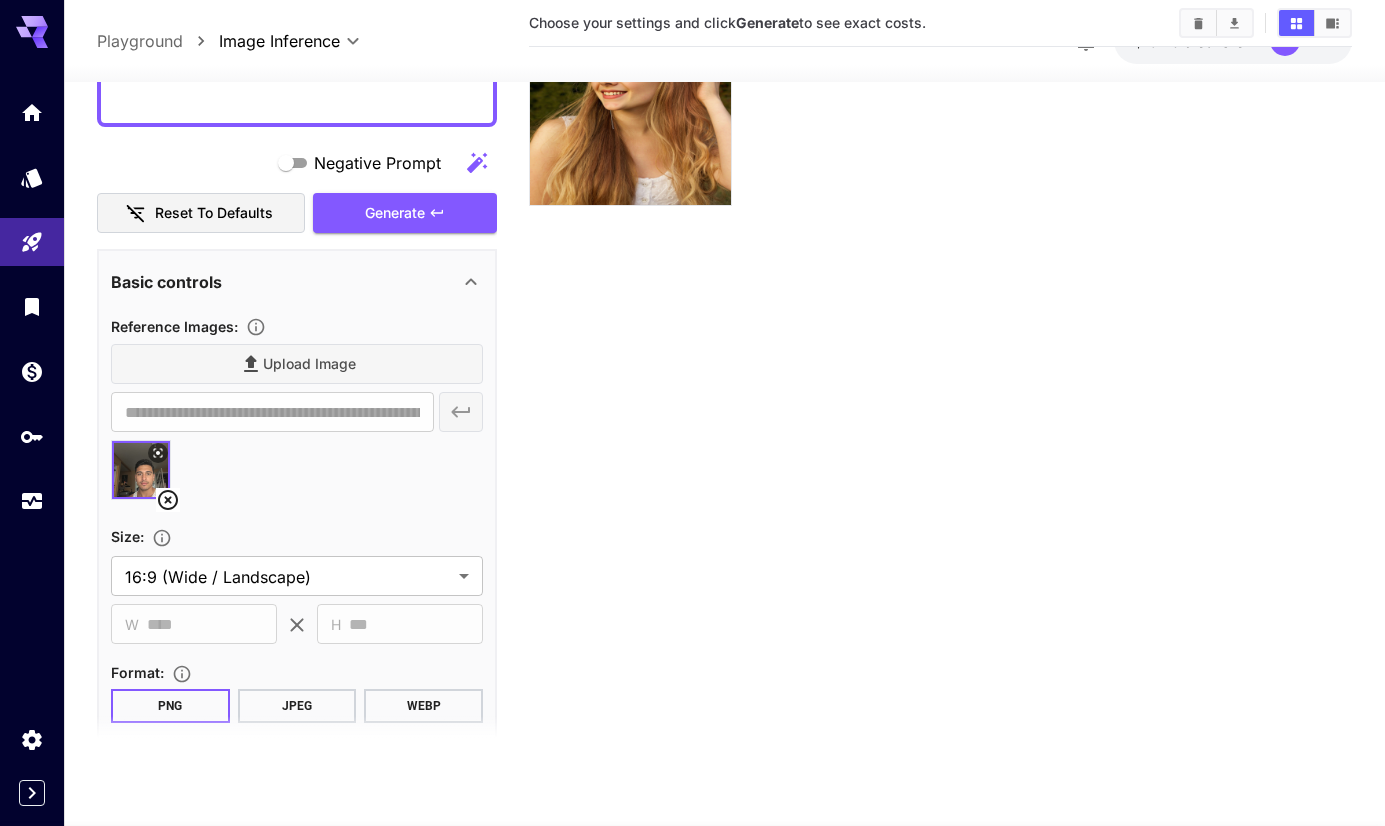scroll, scrollTop: 0, scrollLeft: 0, axis: both 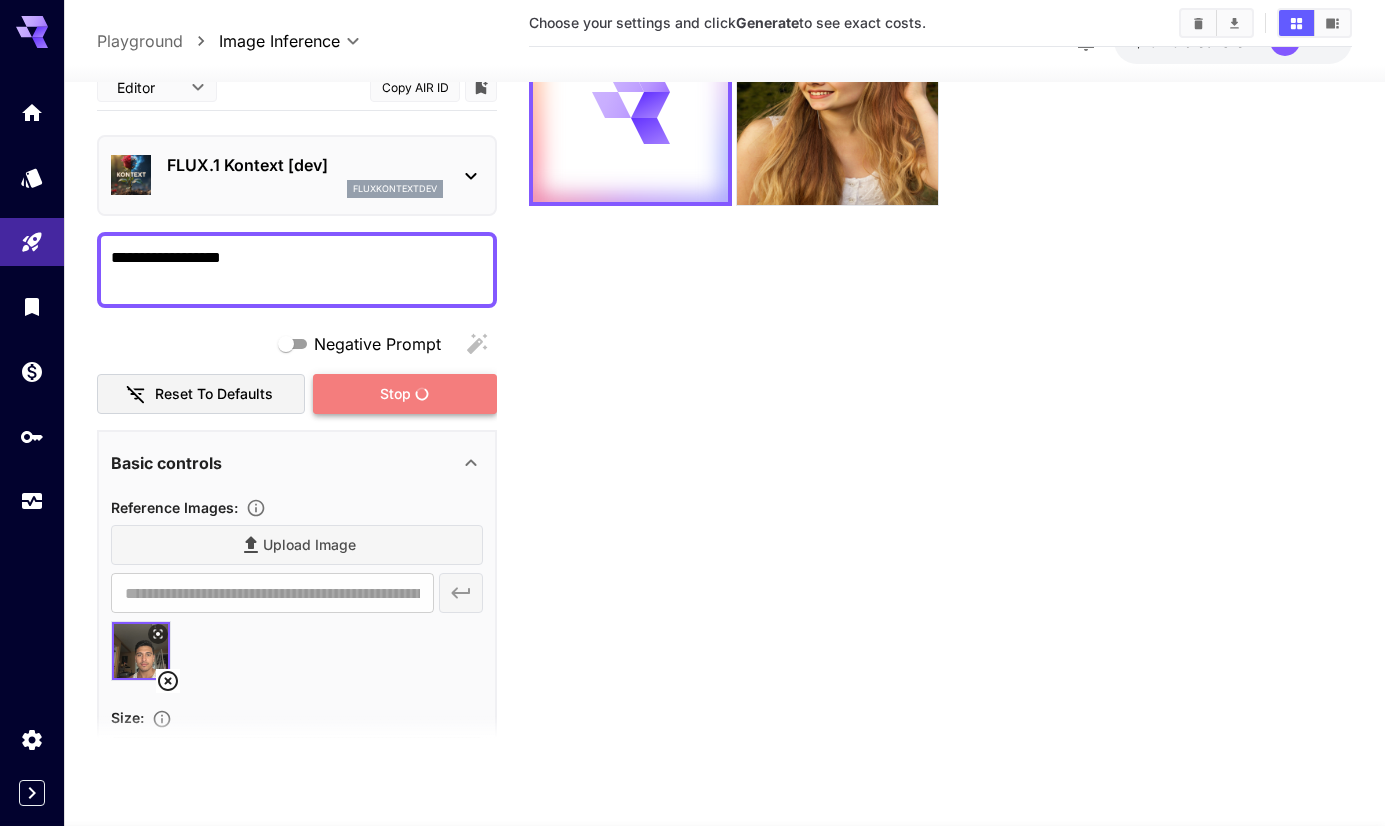 click on "Stop" at bounding box center [395, 394] 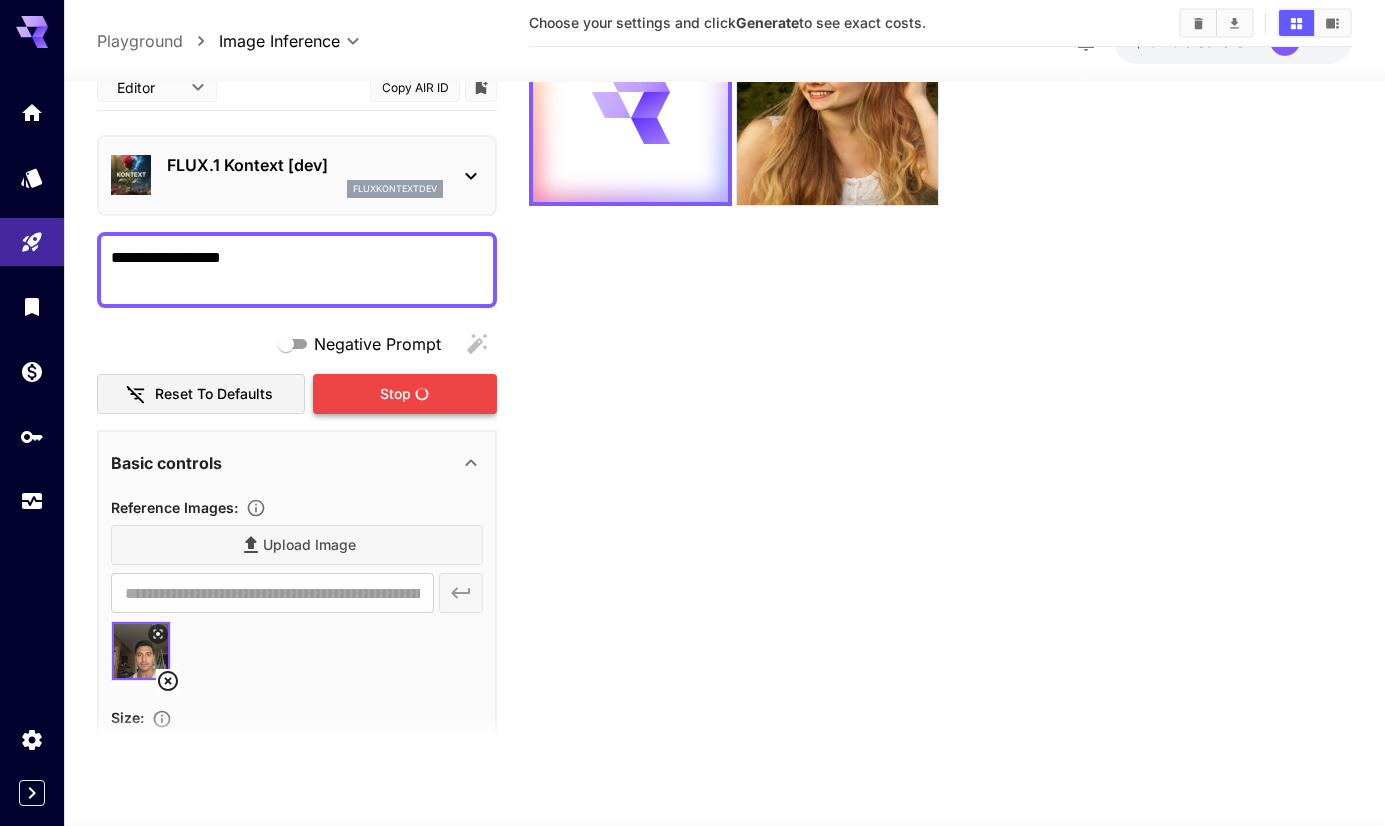 scroll, scrollTop: 0, scrollLeft: 0, axis: both 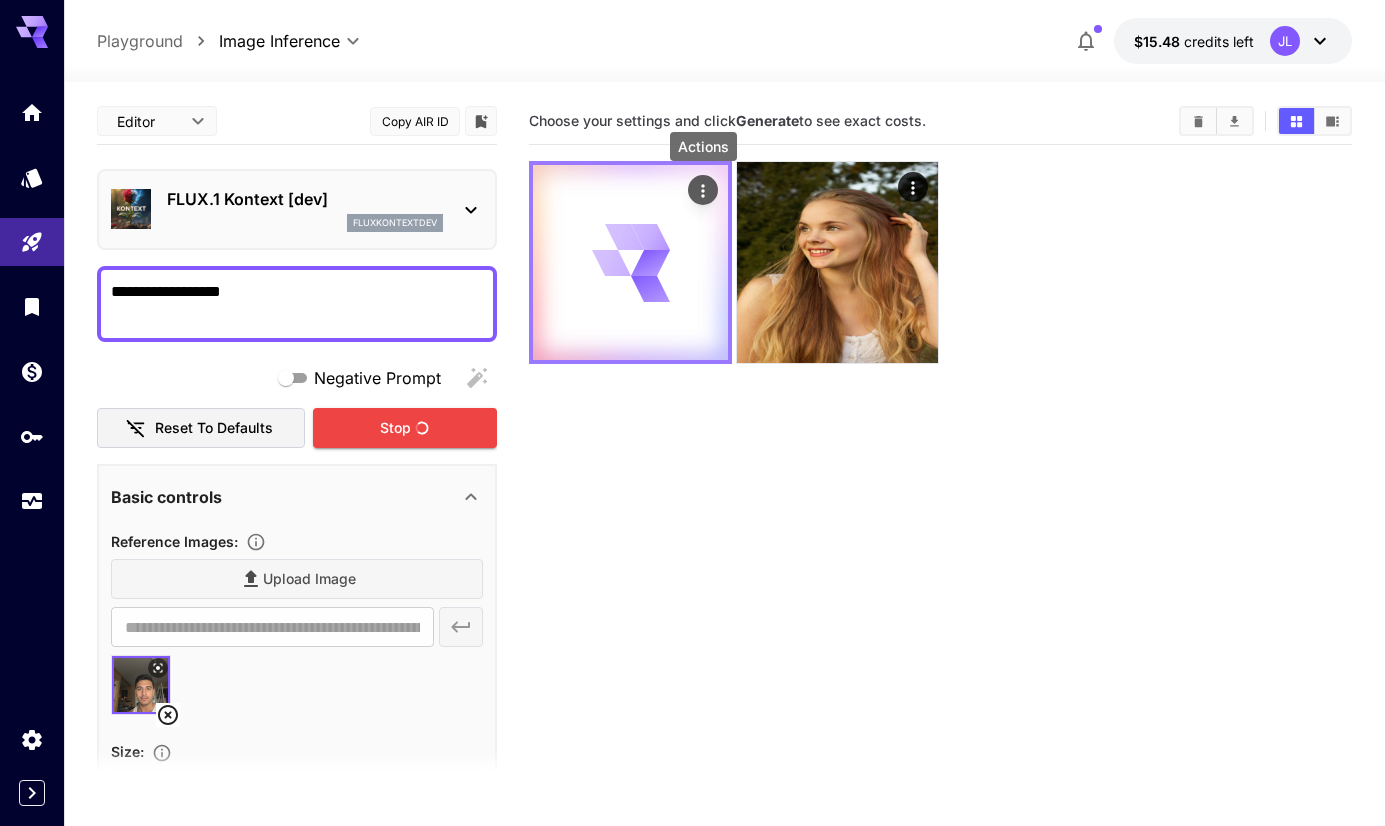 click 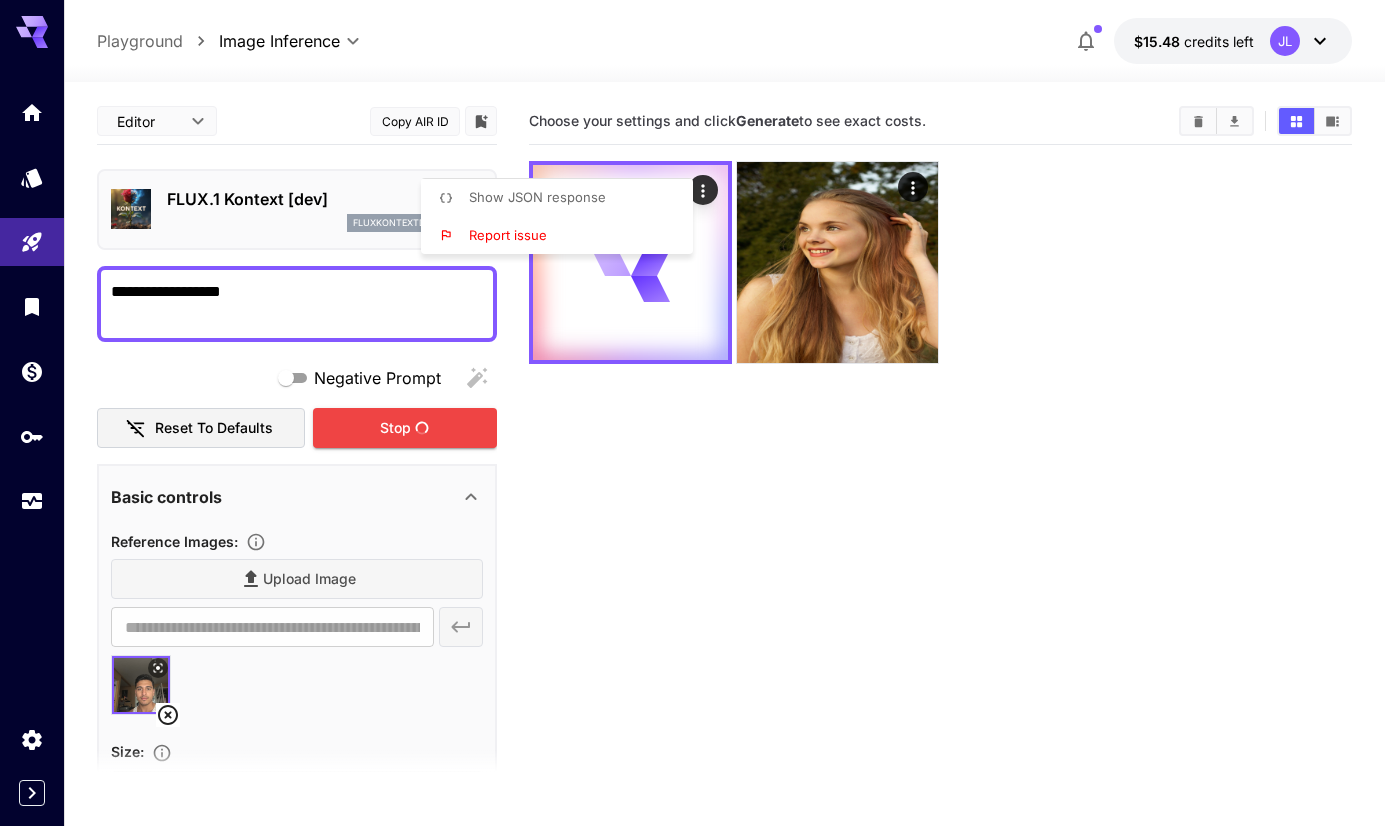 click at bounding box center [692, 413] 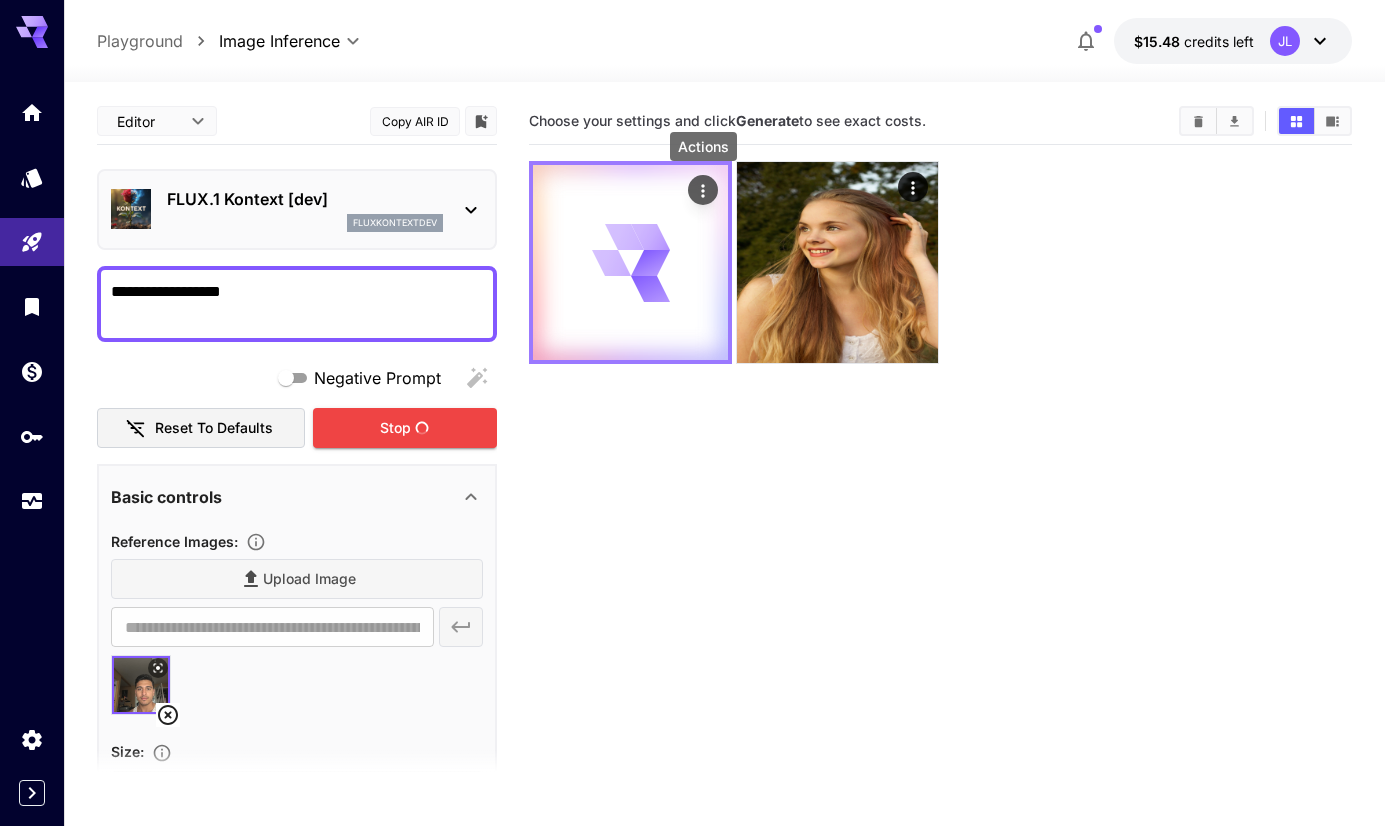 click 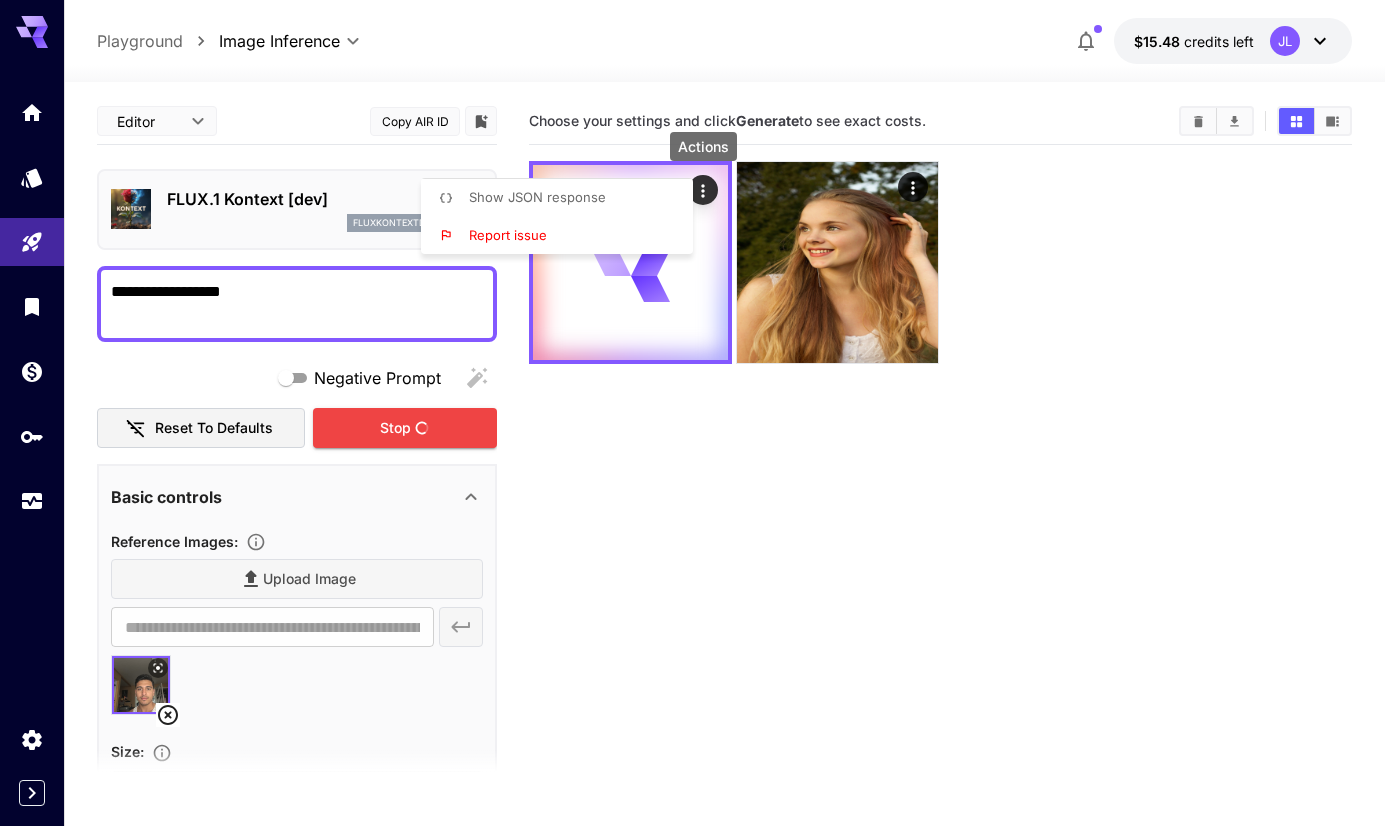 click on "Show JSON response" at bounding box center (563, 198) 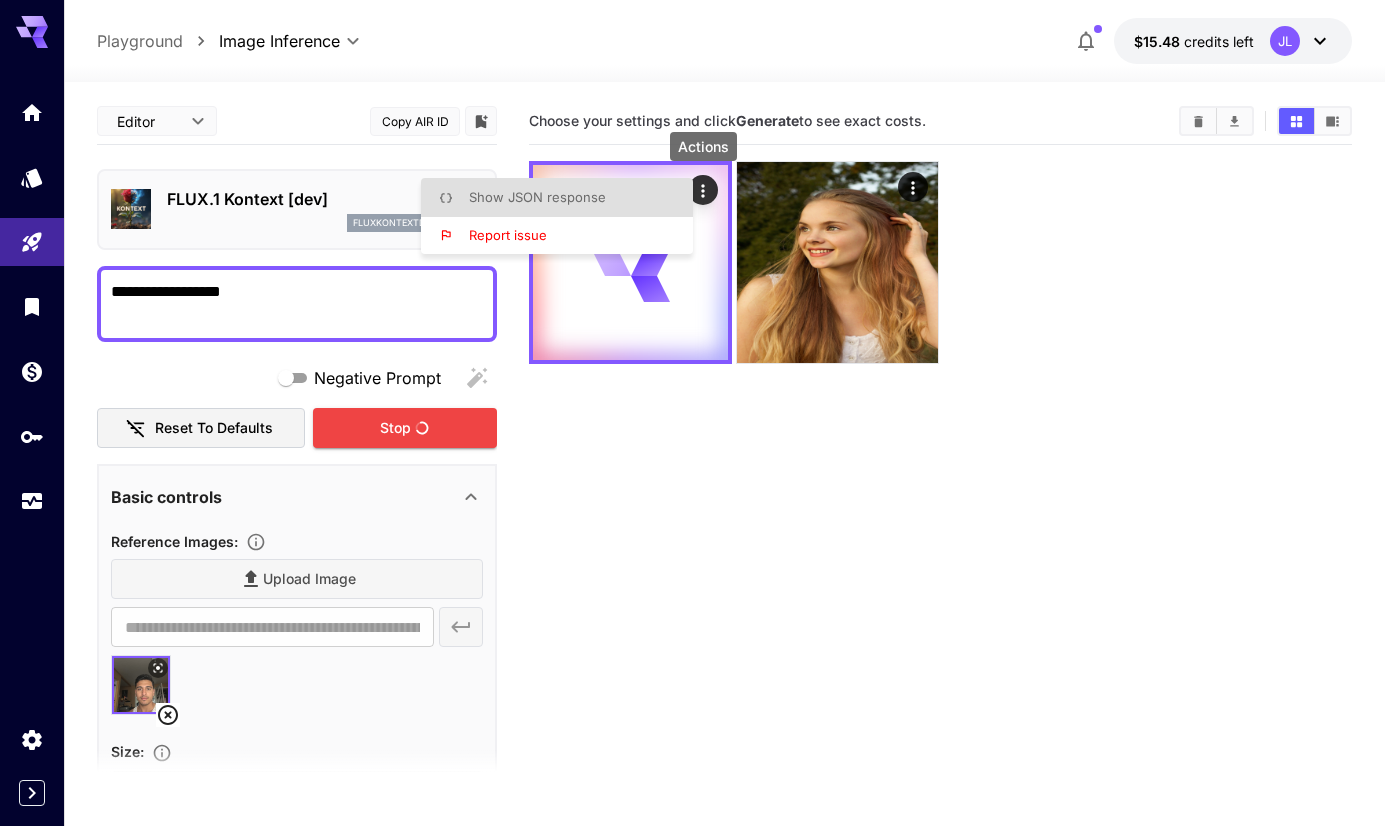 type 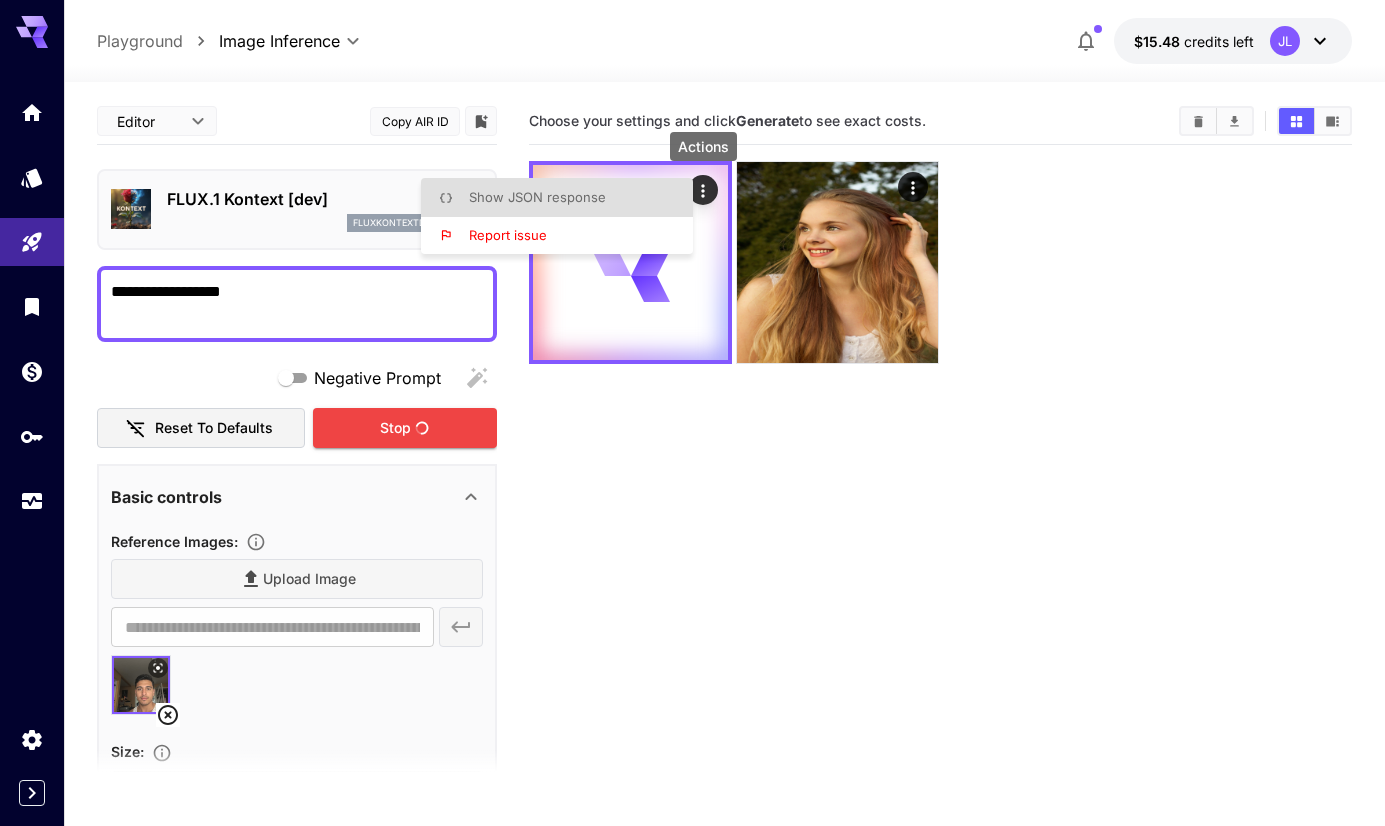click at bounding box center [692, 413] 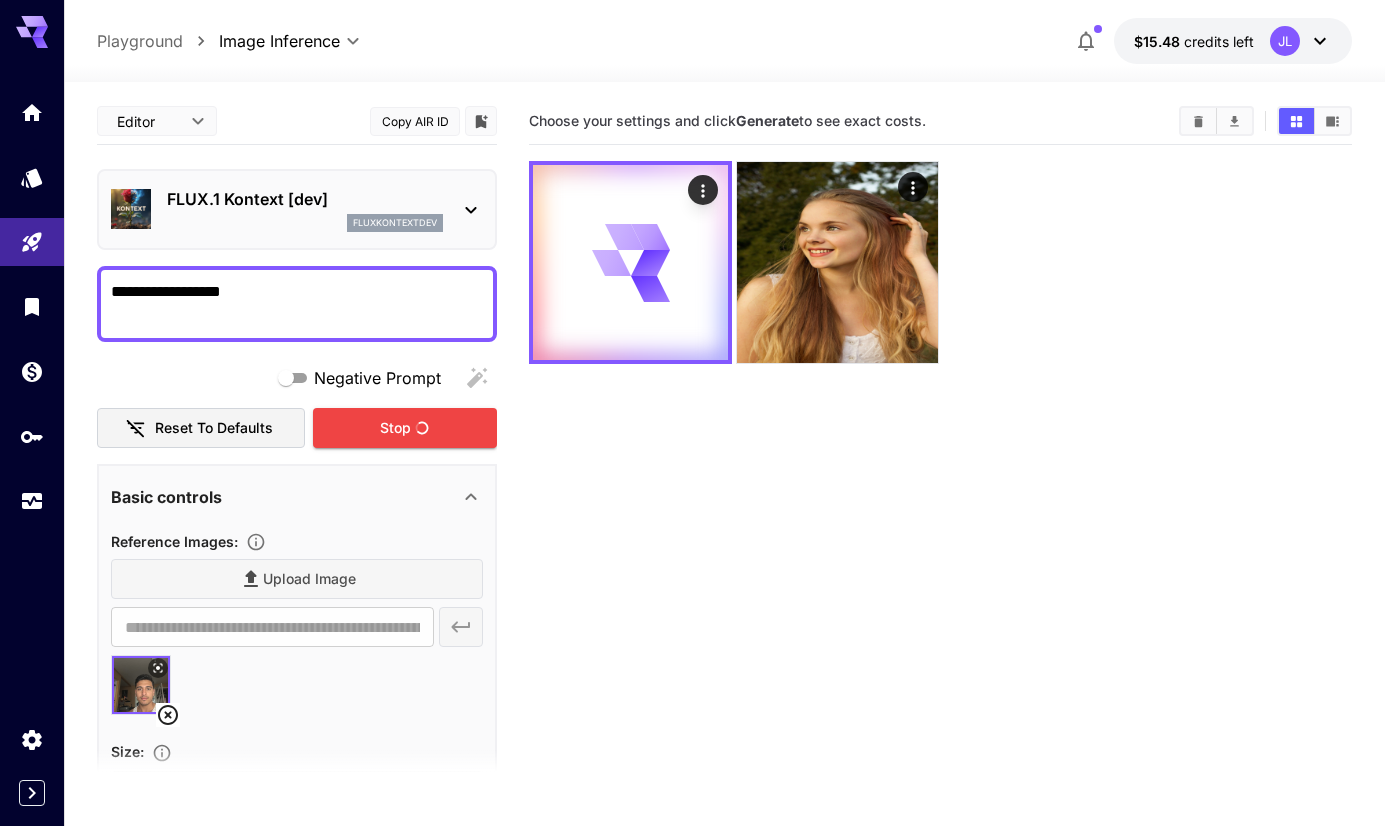 click on "Choose your settings and click  Generate  to see exact costs." at bounding box center (940, 511) 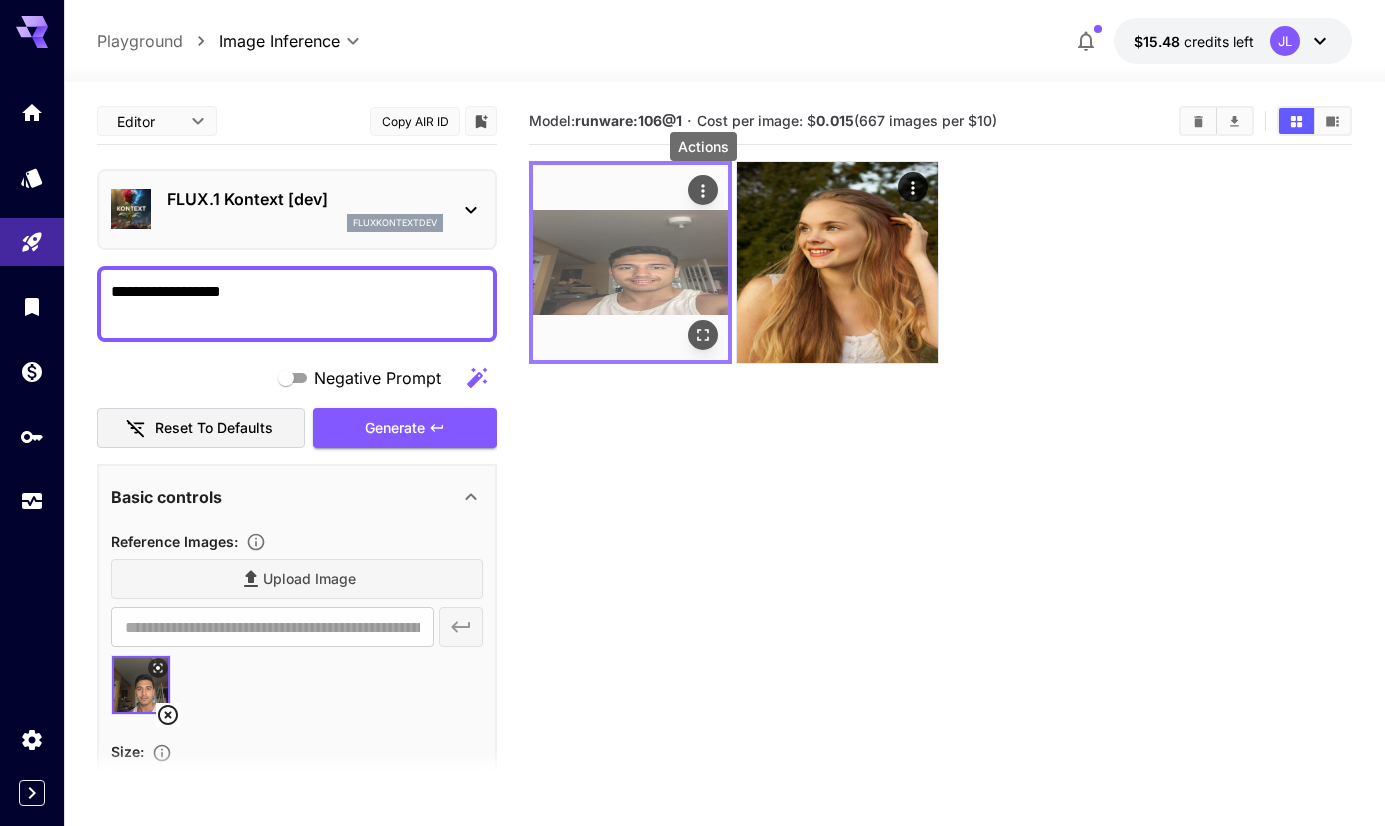 click 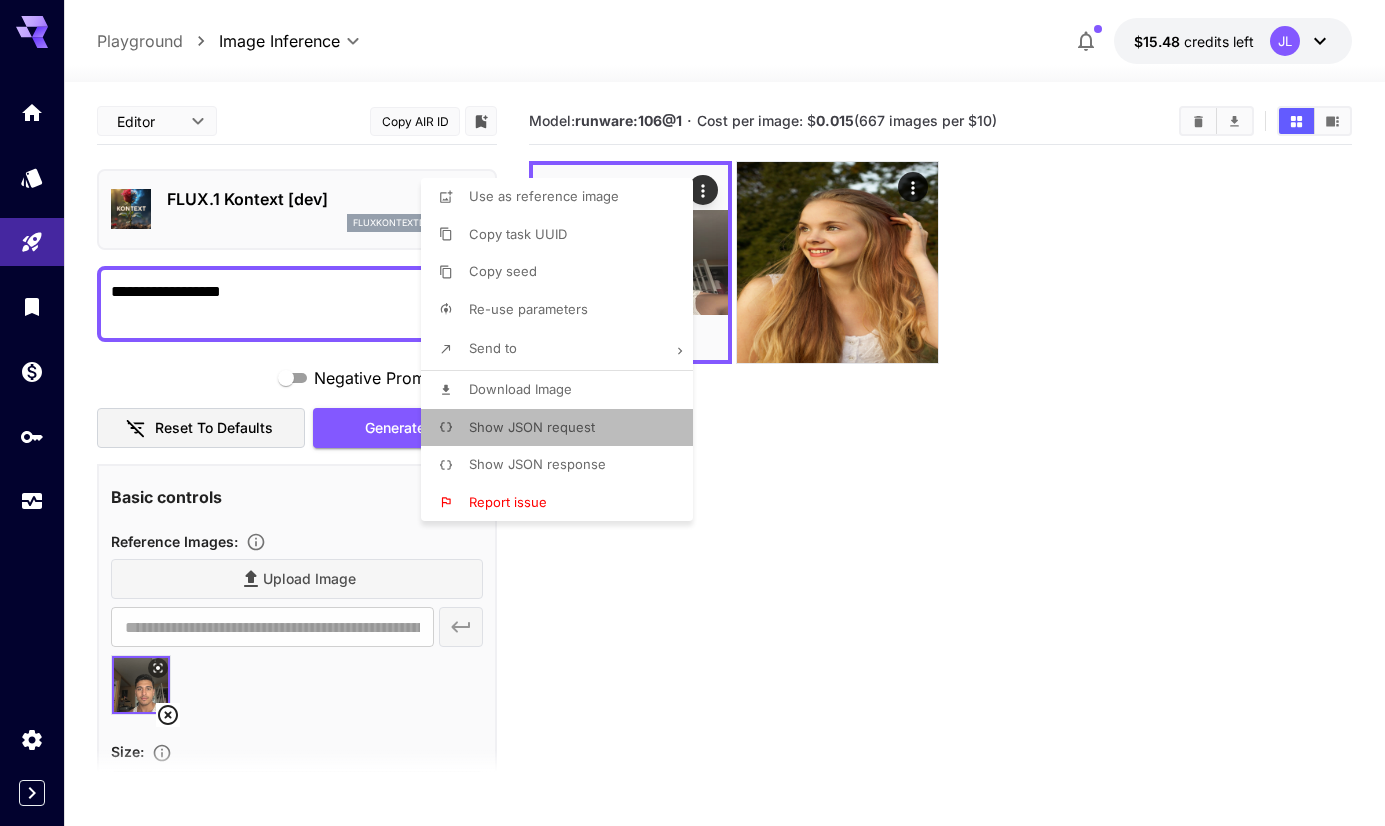 click on "Show JSON request" at bounding box center [563, 428] 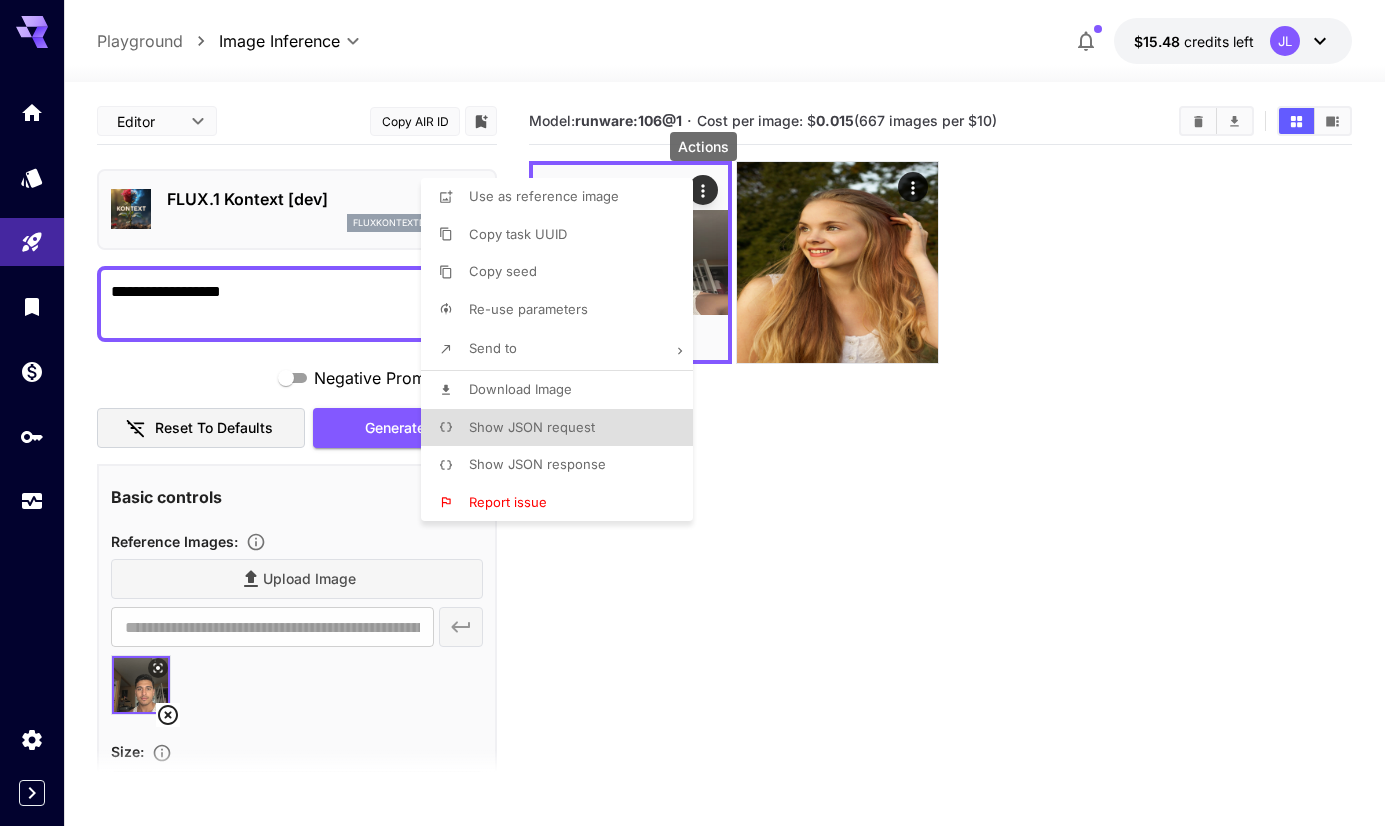 type 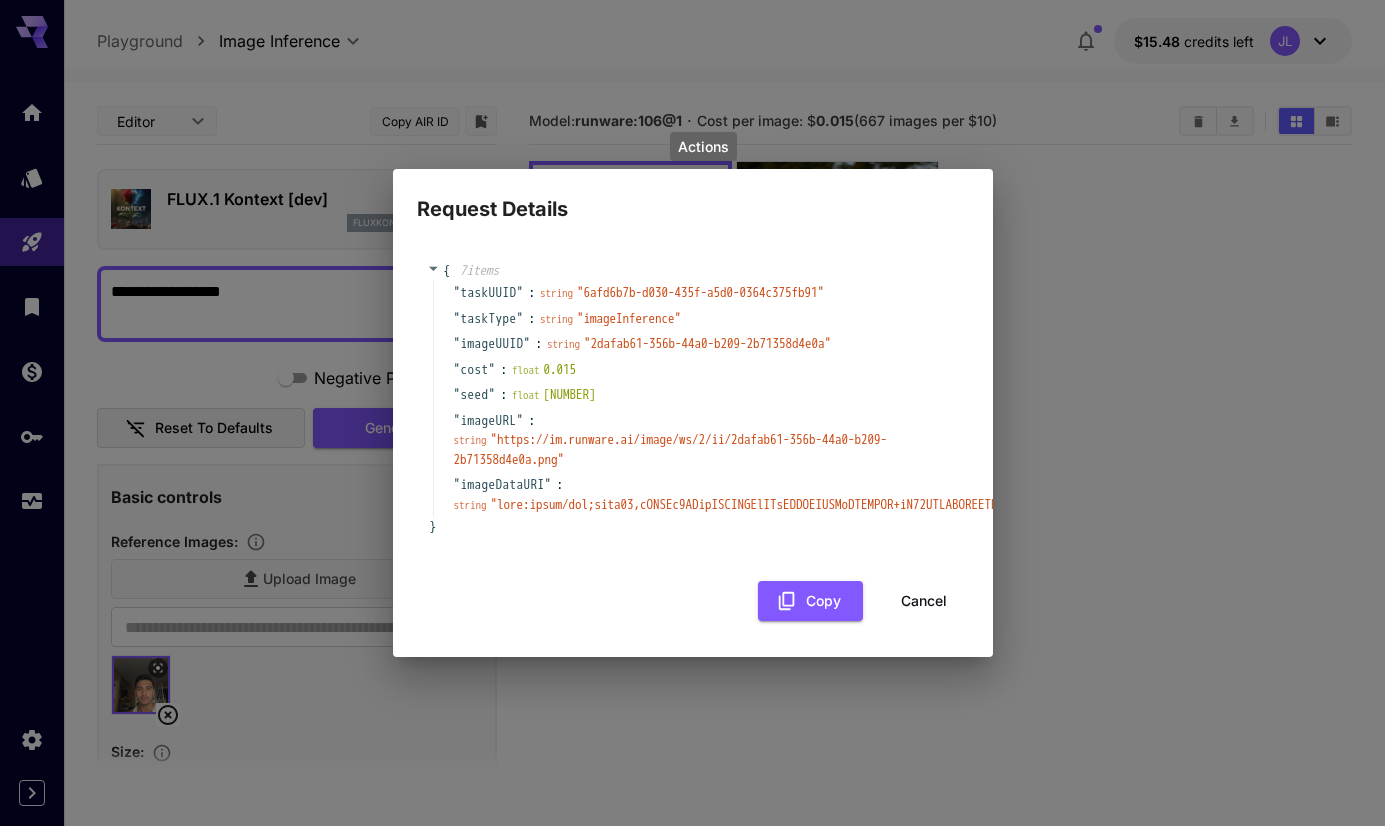 click on "float 0.015" at bounding box center (544, 370) 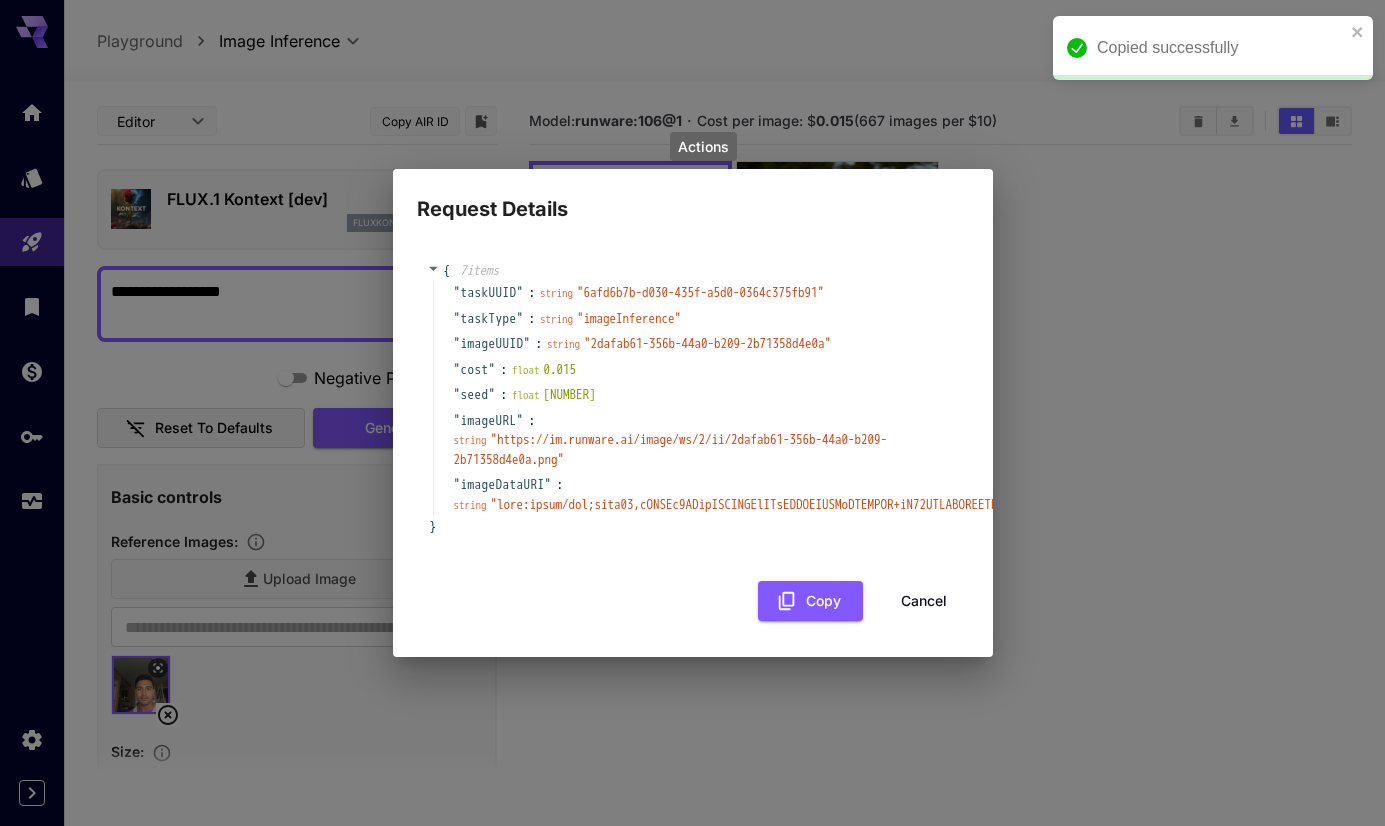 click on "Request Details { 7  item s " taskUUID " : string " [UUID] " " taskType " : string " imageInference " " imageUUID " : string " [UUID] " " cost " : float 0.015 " seed " : float [NUMBER] " imageURL " : string " https://im.runware.ai/image/ws/2/ii/2dafab61-356b-44a0-b209-2b71358d4e0a.png " " imageDataURI " : string " " }" at bounding box center [692, 413] 